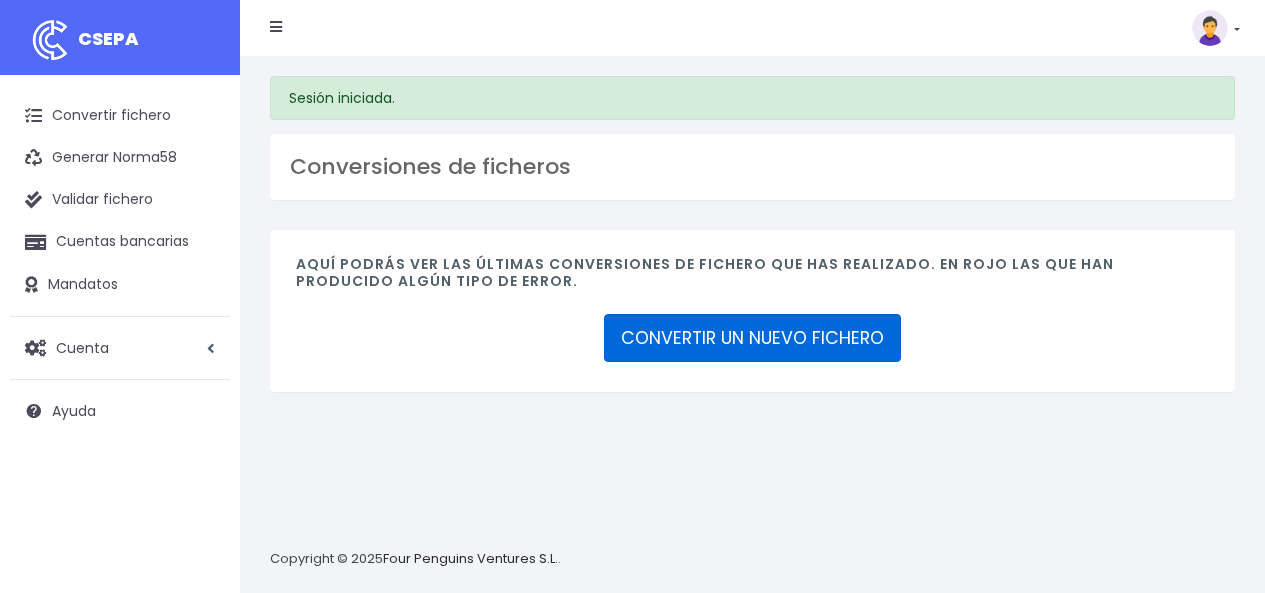 scroll, scrollTop: 0, scrollLeft: 0, axis: both 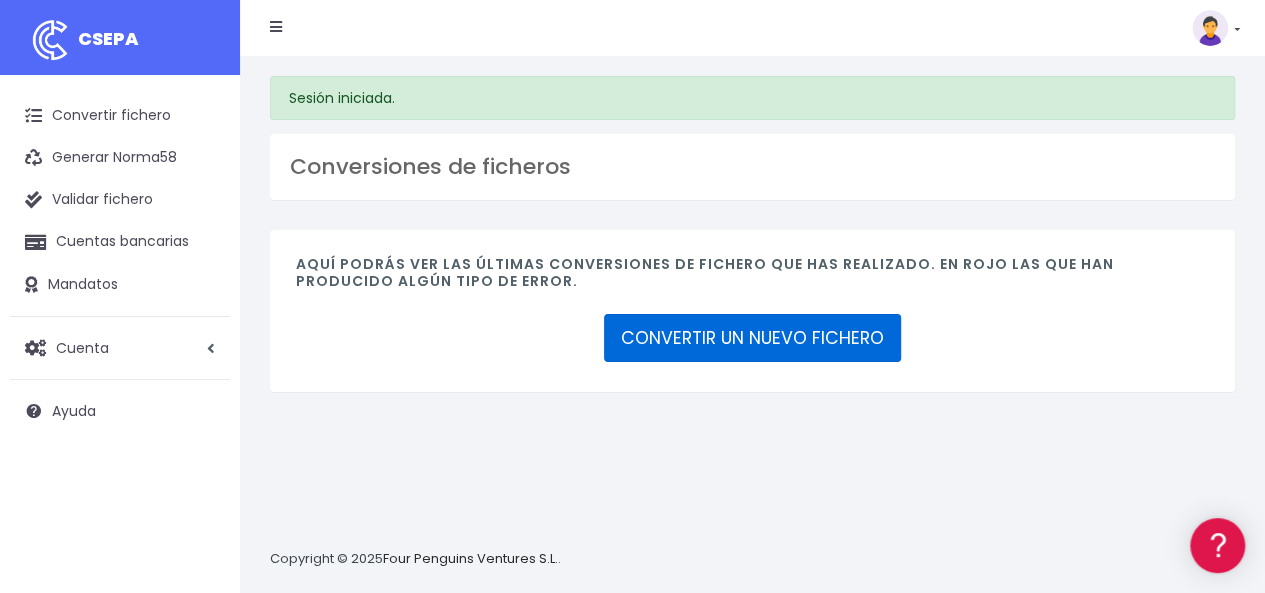 click on "CONVERTIR UN NUEVO FICHERO" at bounding box center [752, 338] 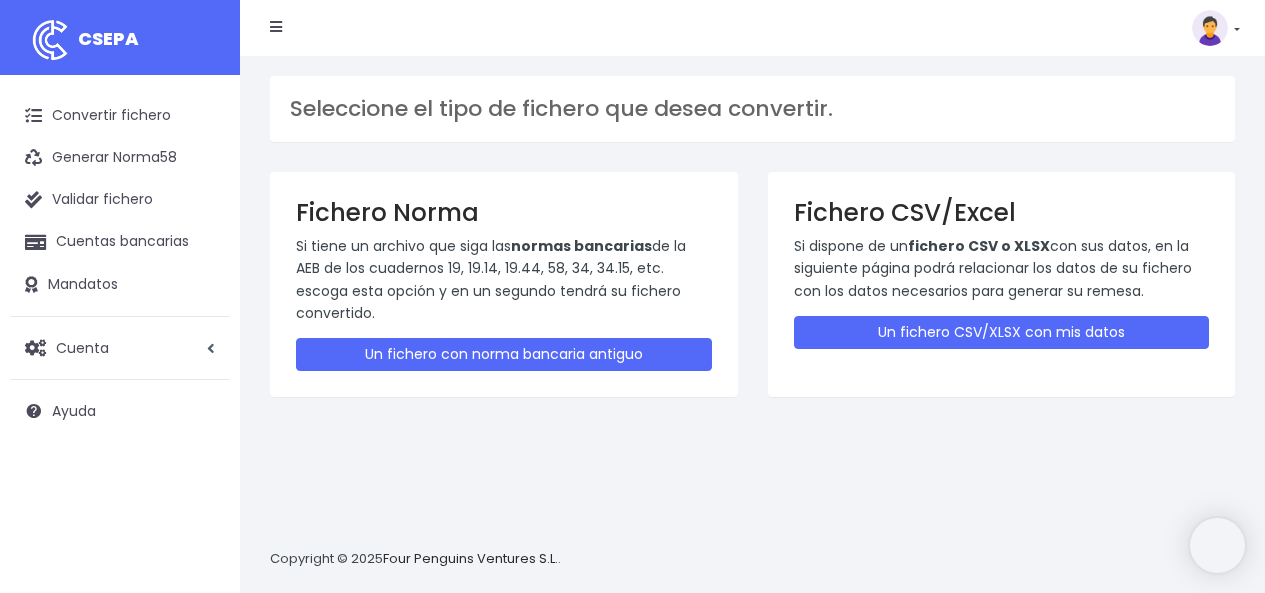 scroll, scrollTop: 0, scrollLeft: 0, axis: both 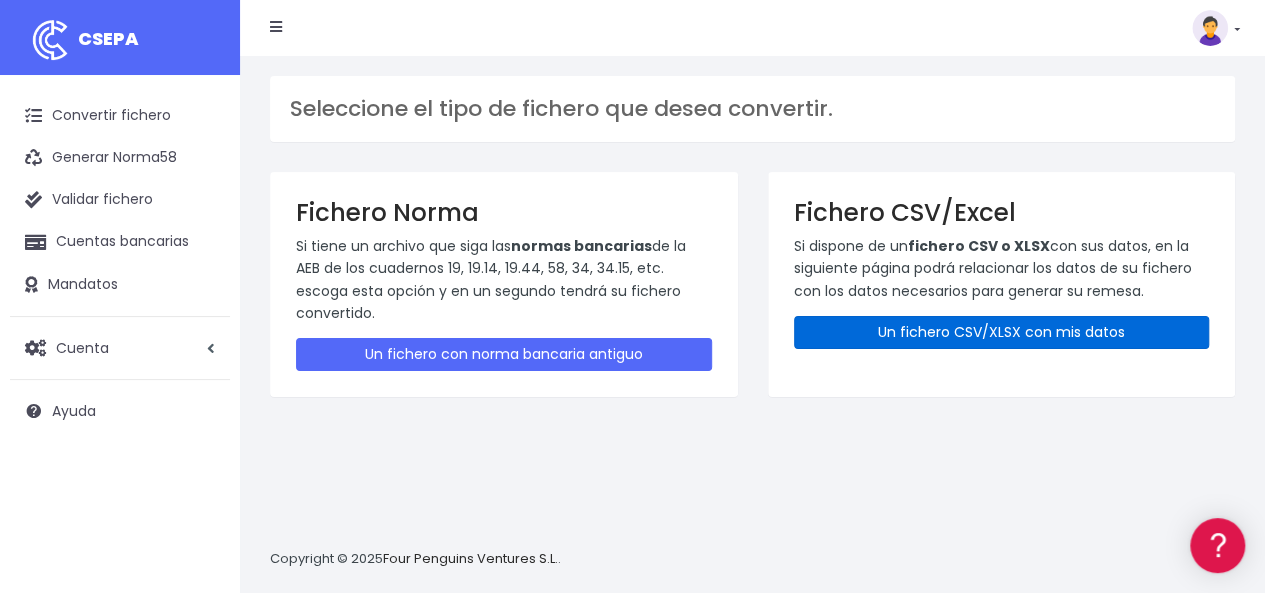 click on "Un fichero CSV/XLSX con mis datos" at bounding box center [1002, 332] 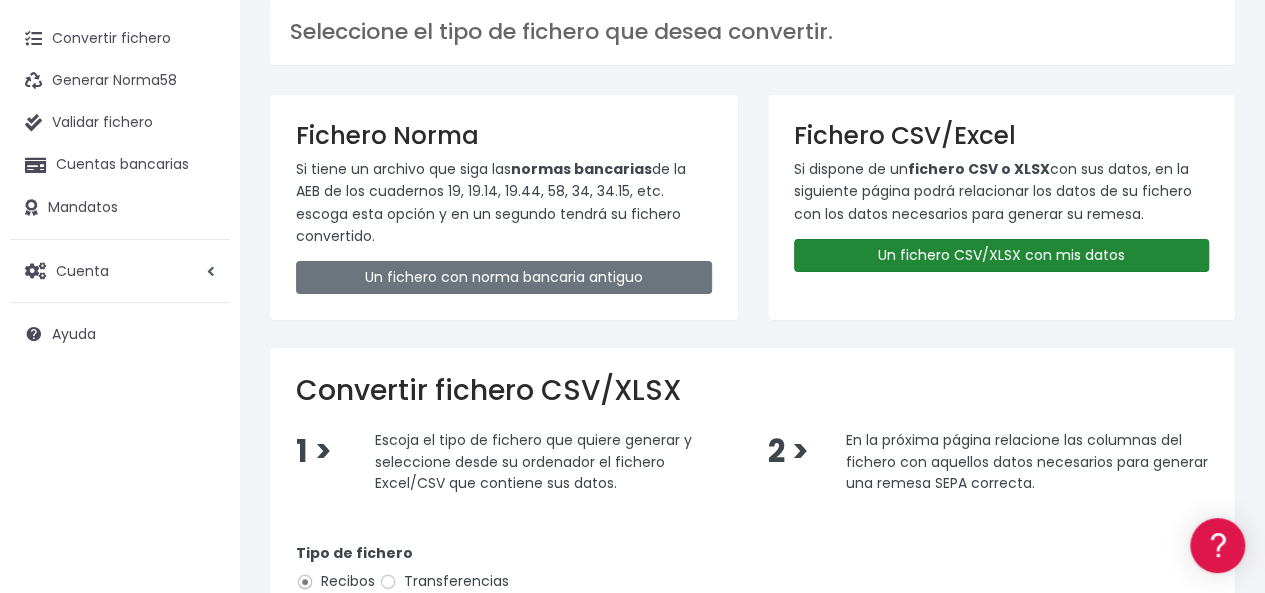 scroll, scrollTop: 200, scrollLeft: 0, axis: vertical 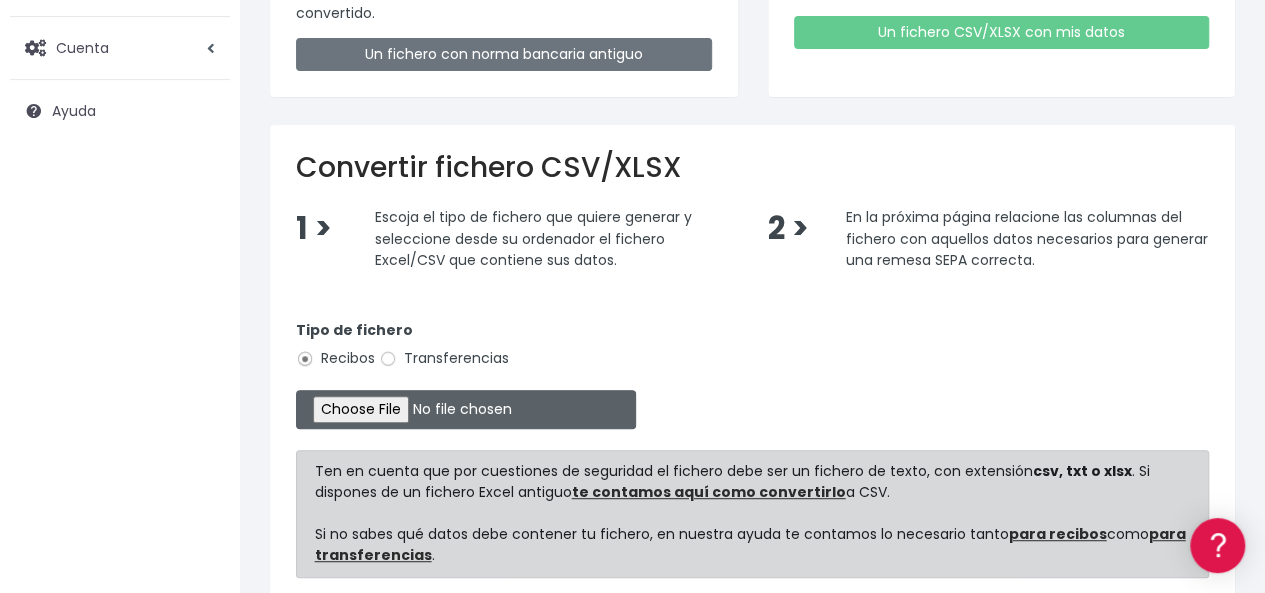 click at bounding box center (466, 409) 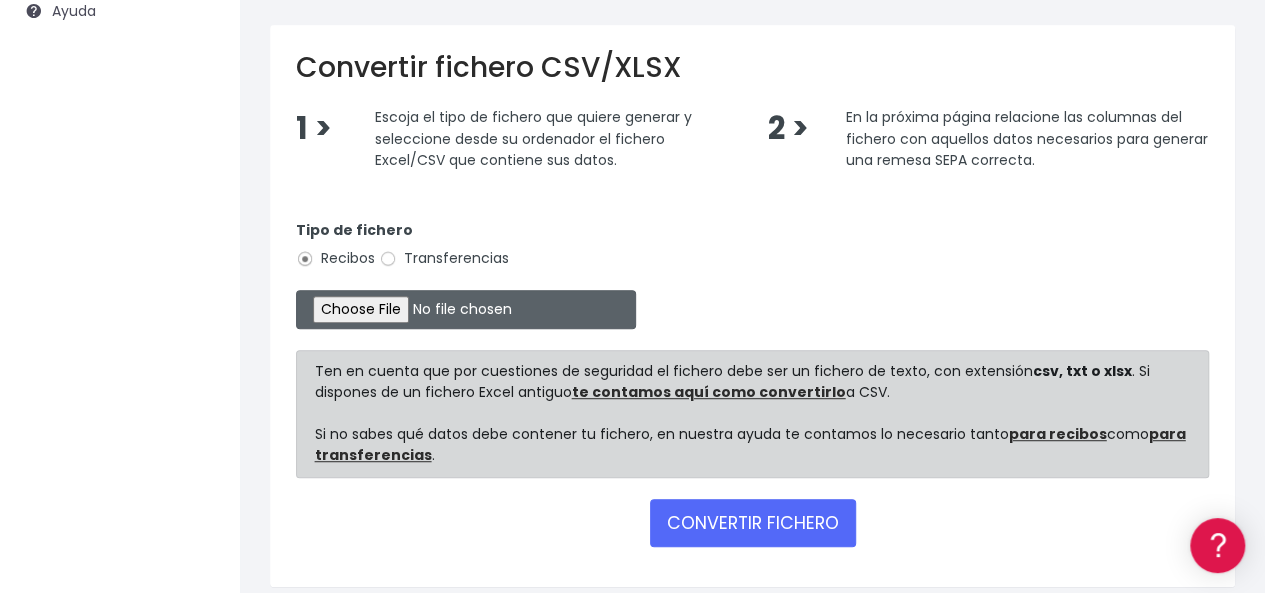 scroll, scrollTop: 478, scrollLeft: 0, axis: vertical 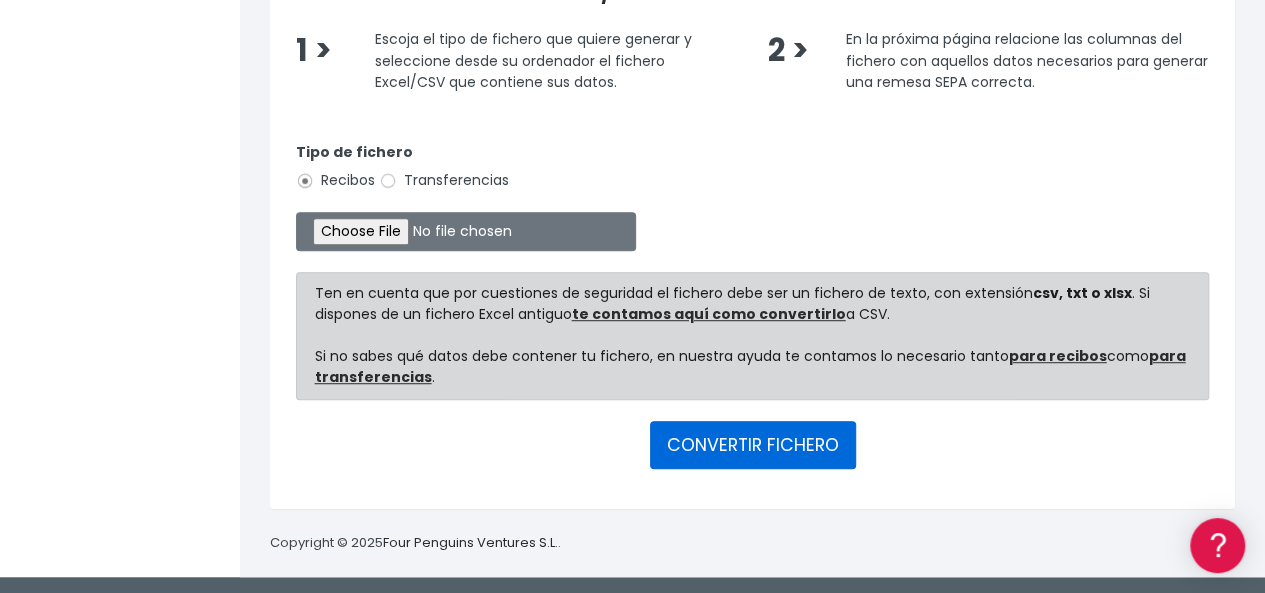 click on "CONVERTIR FICHERO" at bounding box center [753, 445] 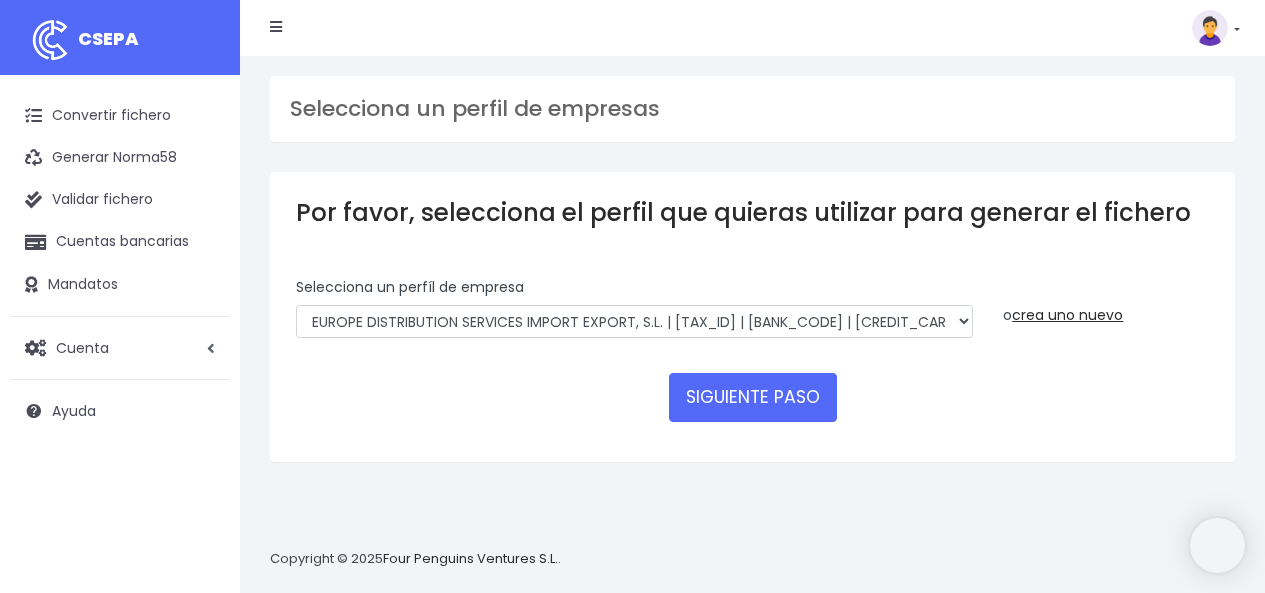 scroll, scrollTop: 0, scrollLeft: 0, axis: both 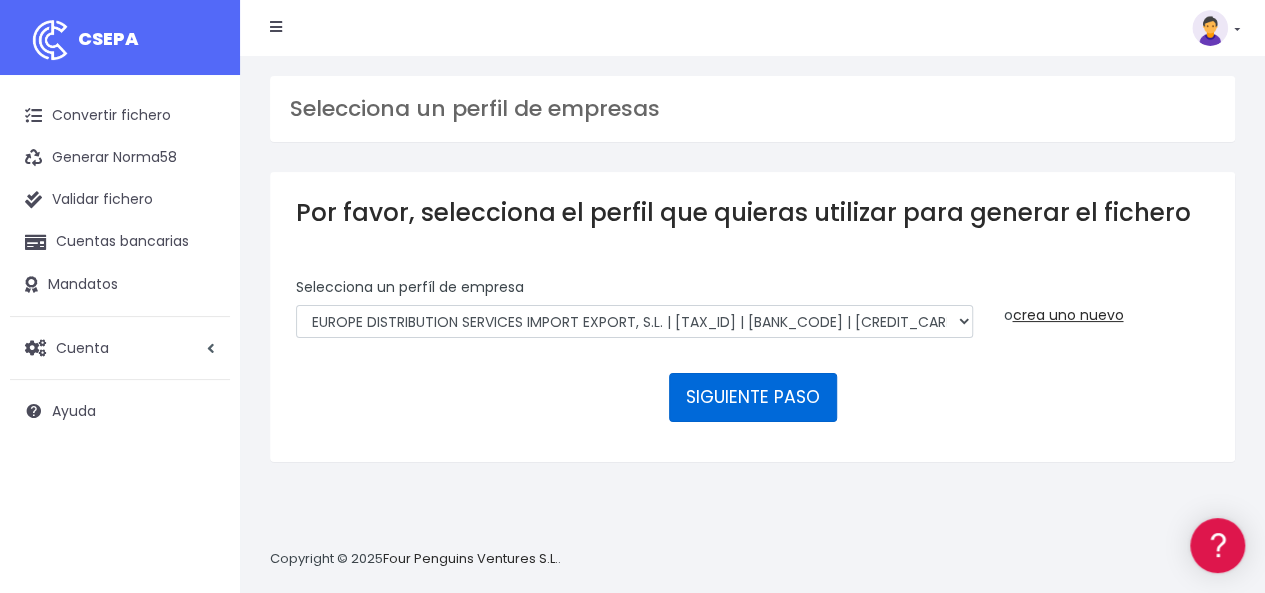 click on "SIGUIENTE PASO" at bounding box center [753, 397] 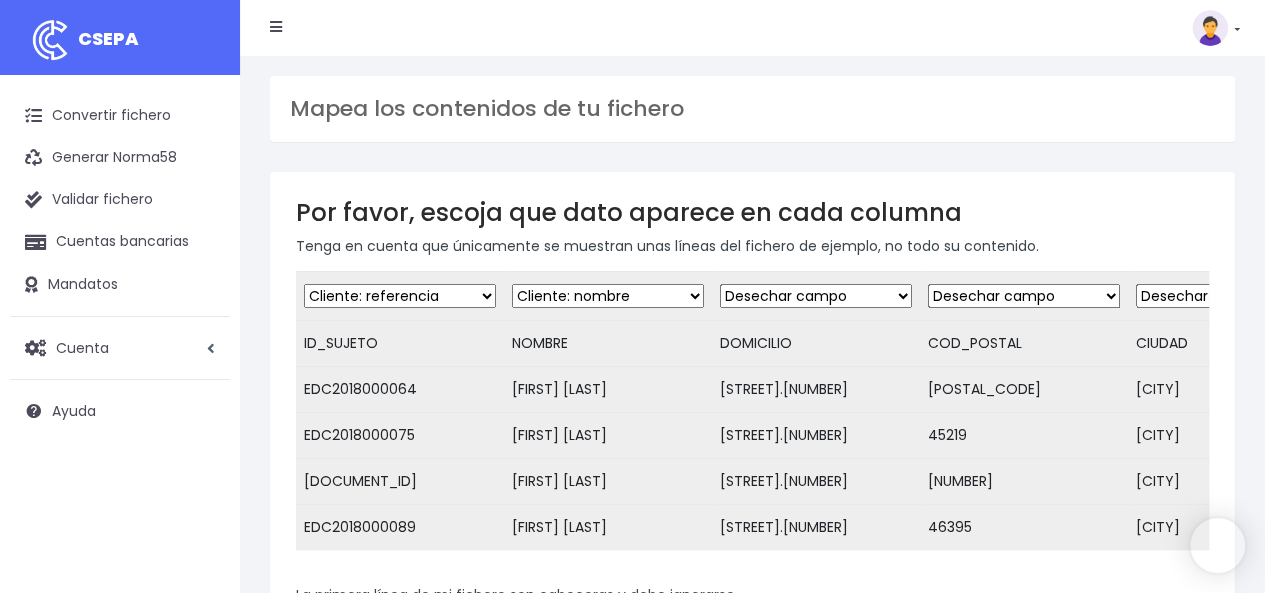 scroll, scrollTop: 300, scrollLeft: 0, axis: vertical 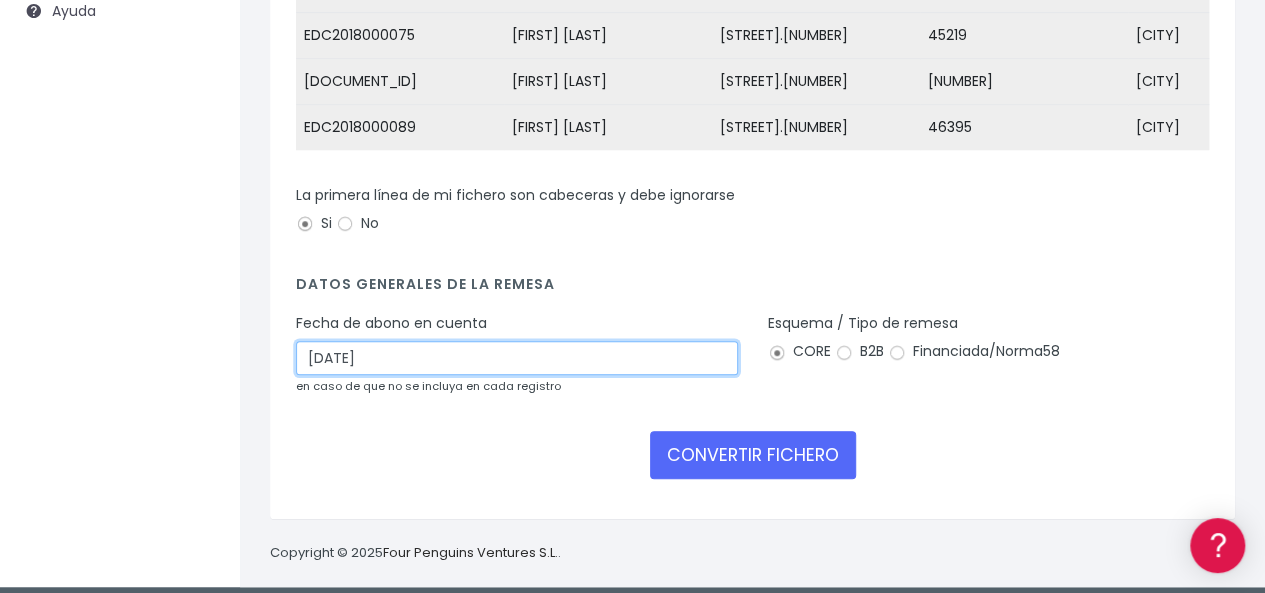 click on "09/07/2025" at bounding box center (517, 358) 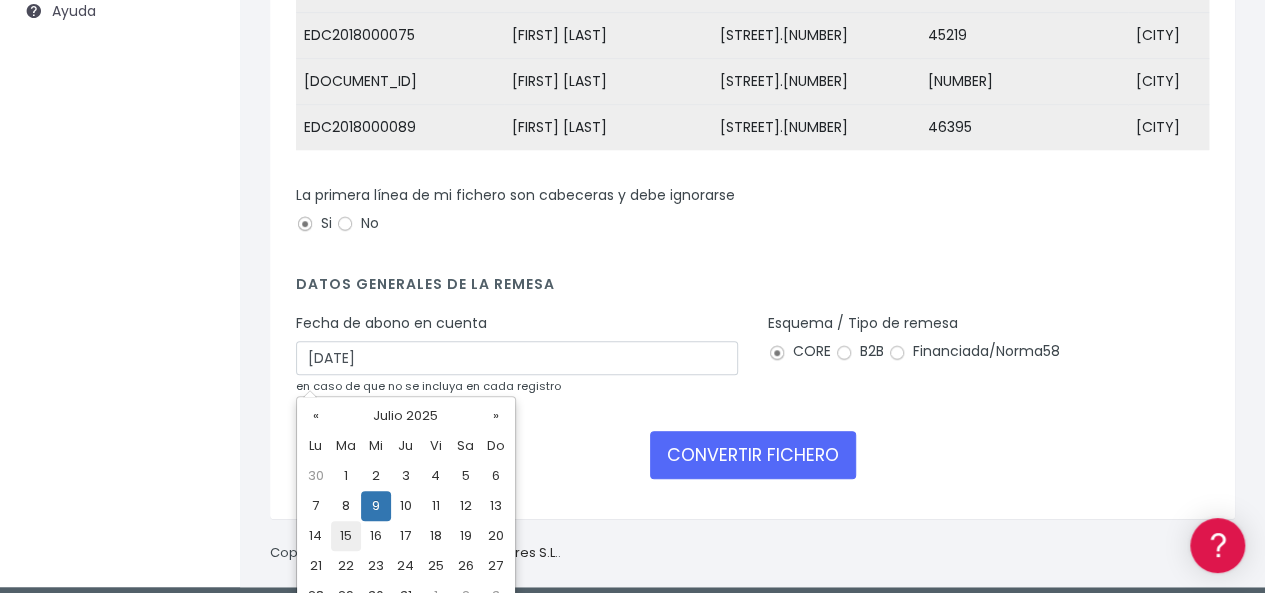 click on "15" at bounding box center (346, 476) 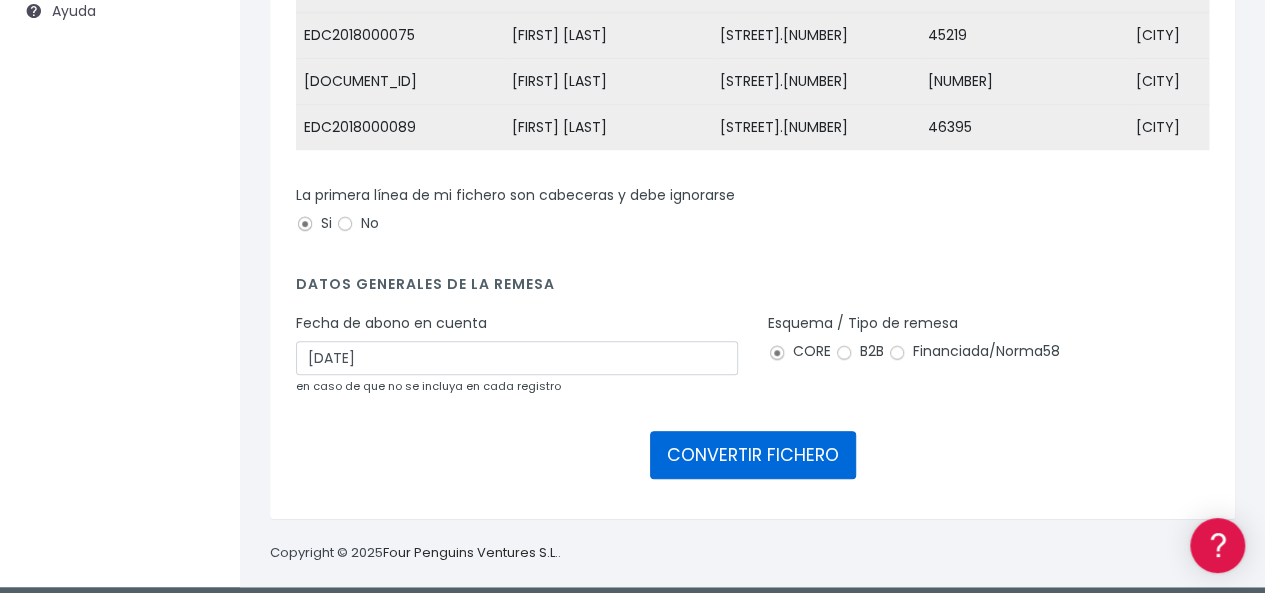 click on "CONVERTIR FICHERO" at bounding box center (753, 455) 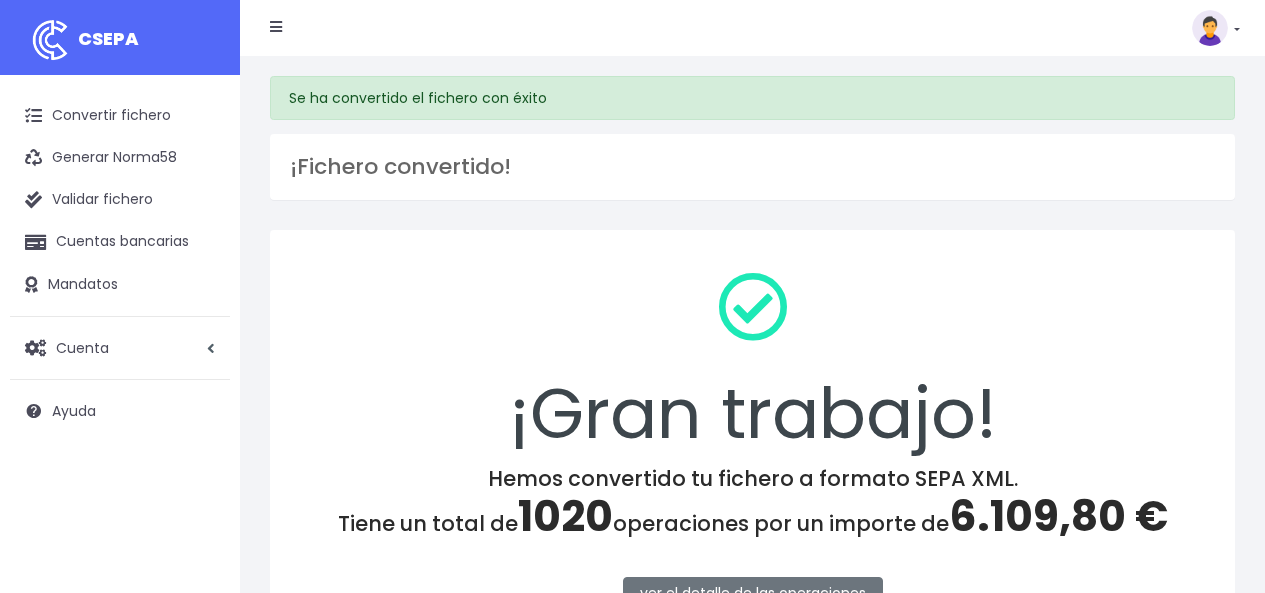 scroll, scrollTop: 0, scrollLeft: 0, axis: both 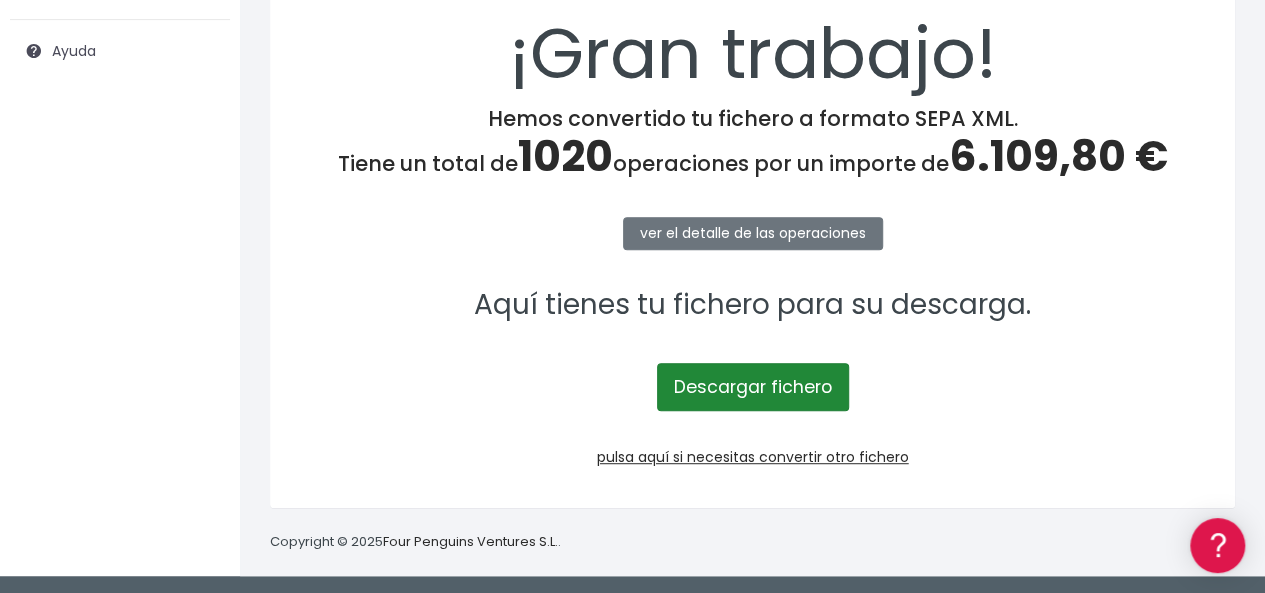 click on "Descargar fichero" at bounding box center [753, 387] 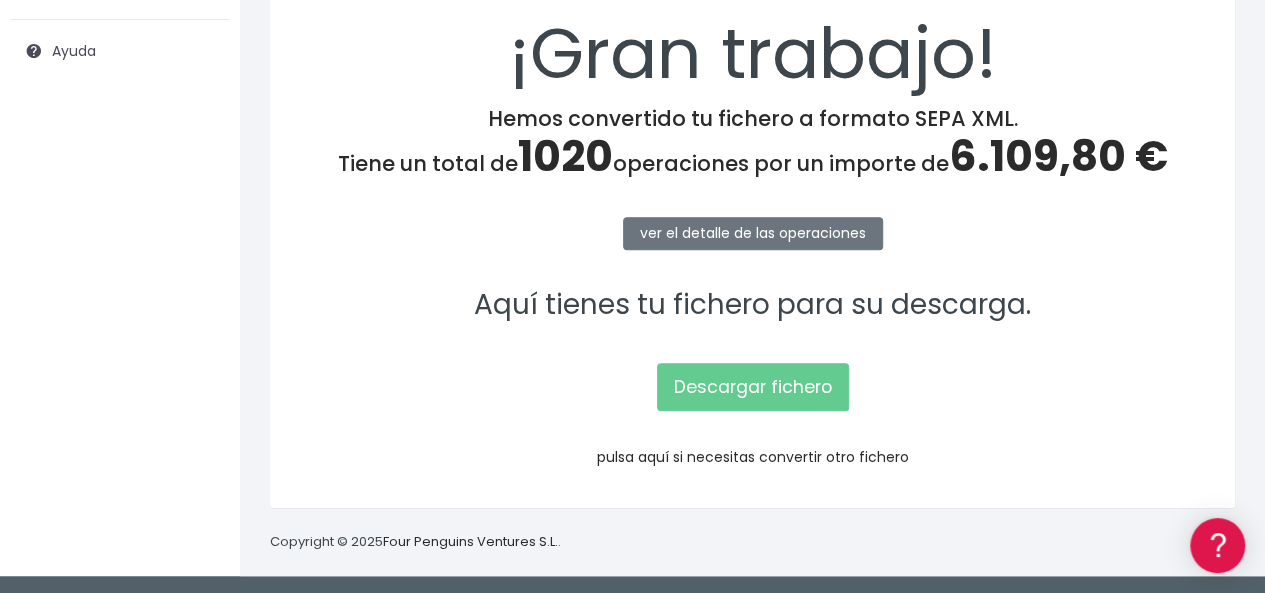 click on "pulsa aquí si necesitas convertir otro fichero" at bounding box center (753, 457) 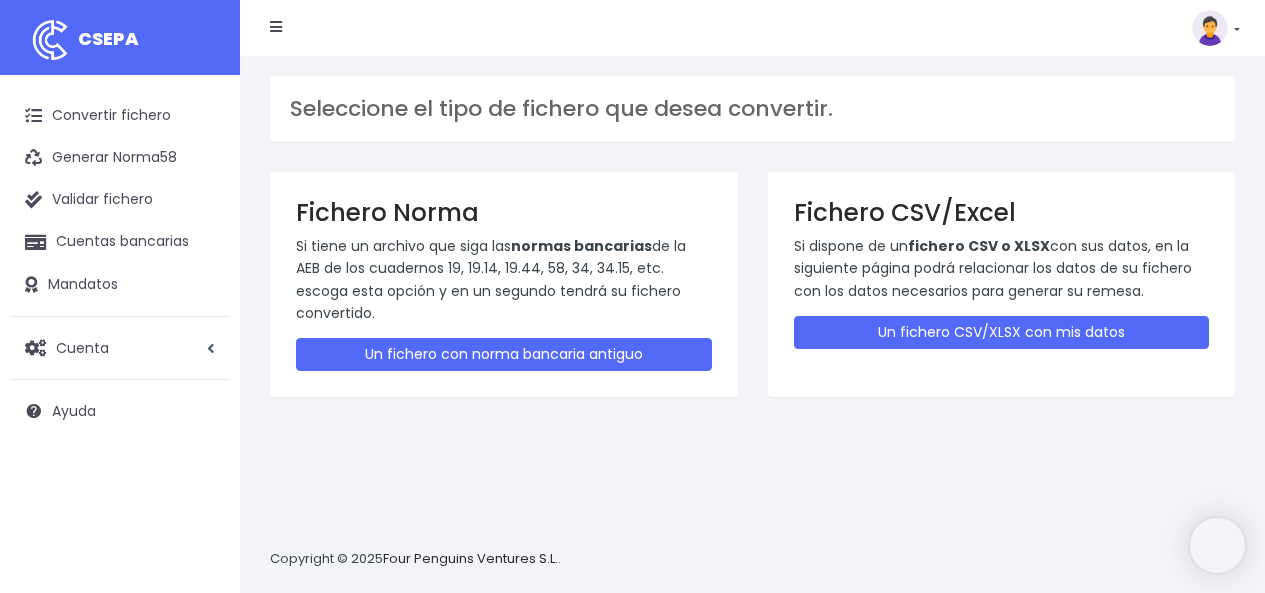 scroll, scrollTop: 0, scrollLeft: 0, axis: both 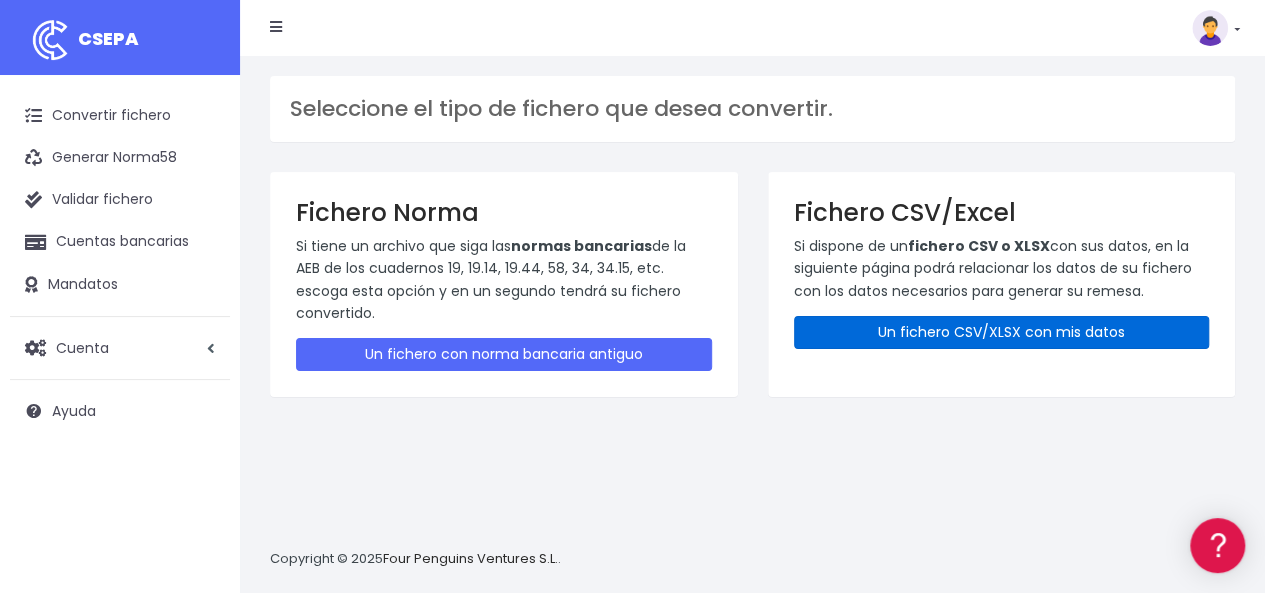 click on "Un fichero CSV/XLSX con mis datos" at bounding box center [1002, 332] 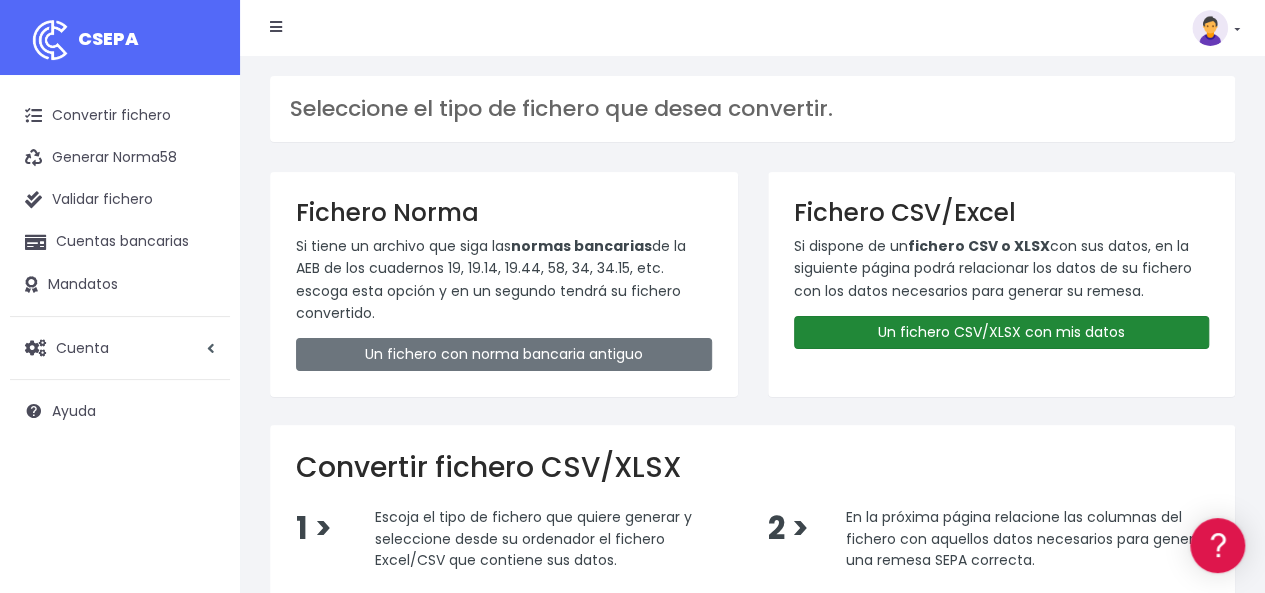 scroll, scrollTop: 200, scrollLeft: 0, axis: vertical 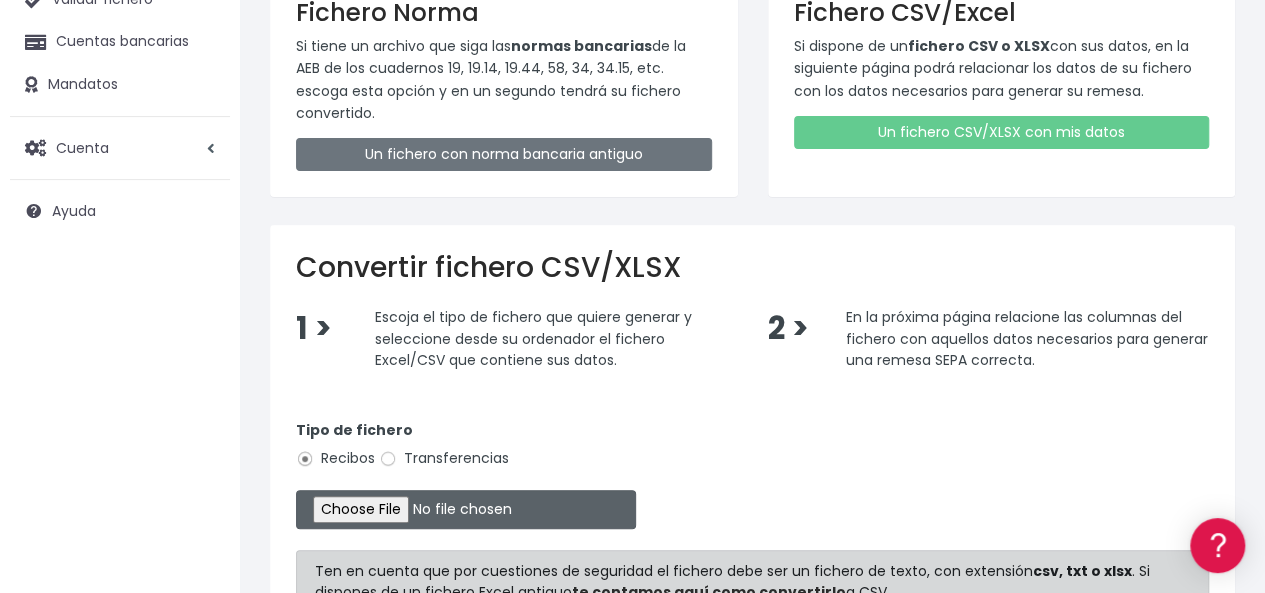 click at bounding box center [466, 509] 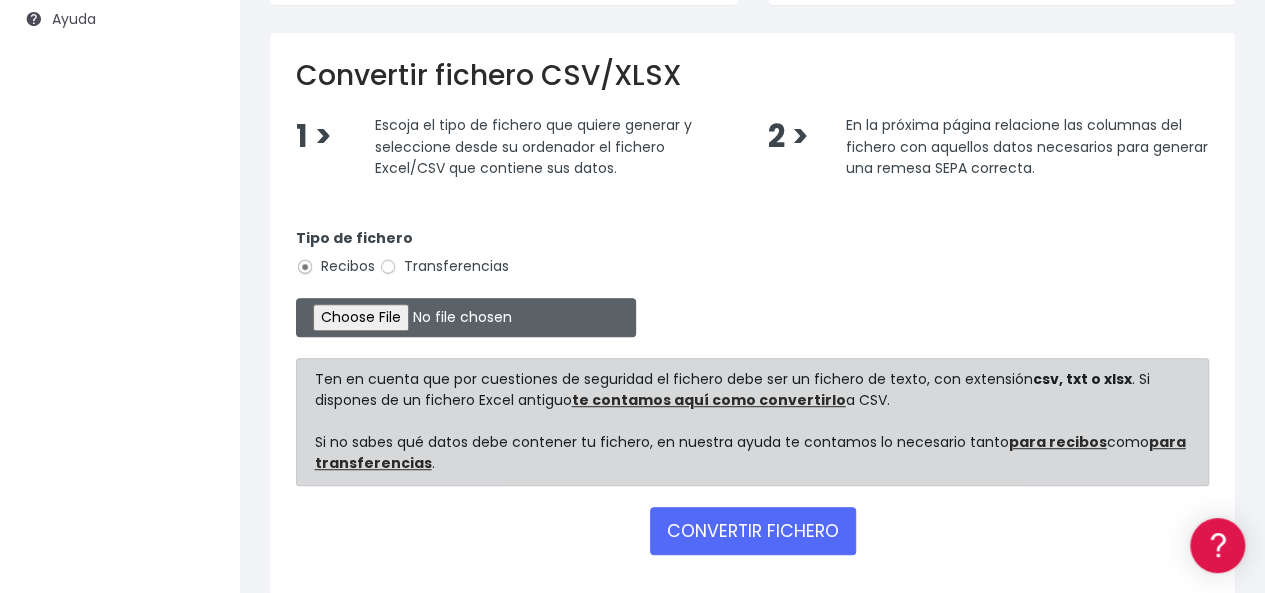 scroll, scrollTop: 400, scrollLeft: 0, axis: vertical 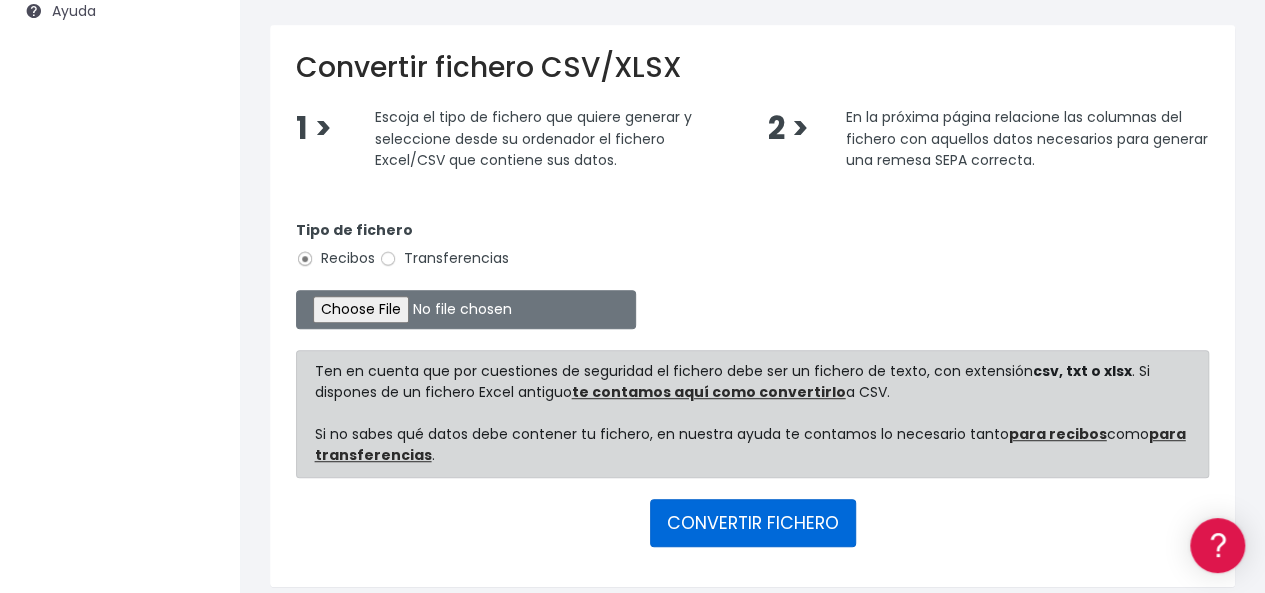 click on "CONVERTIR FICHERO" at bounding box center [753, 523] 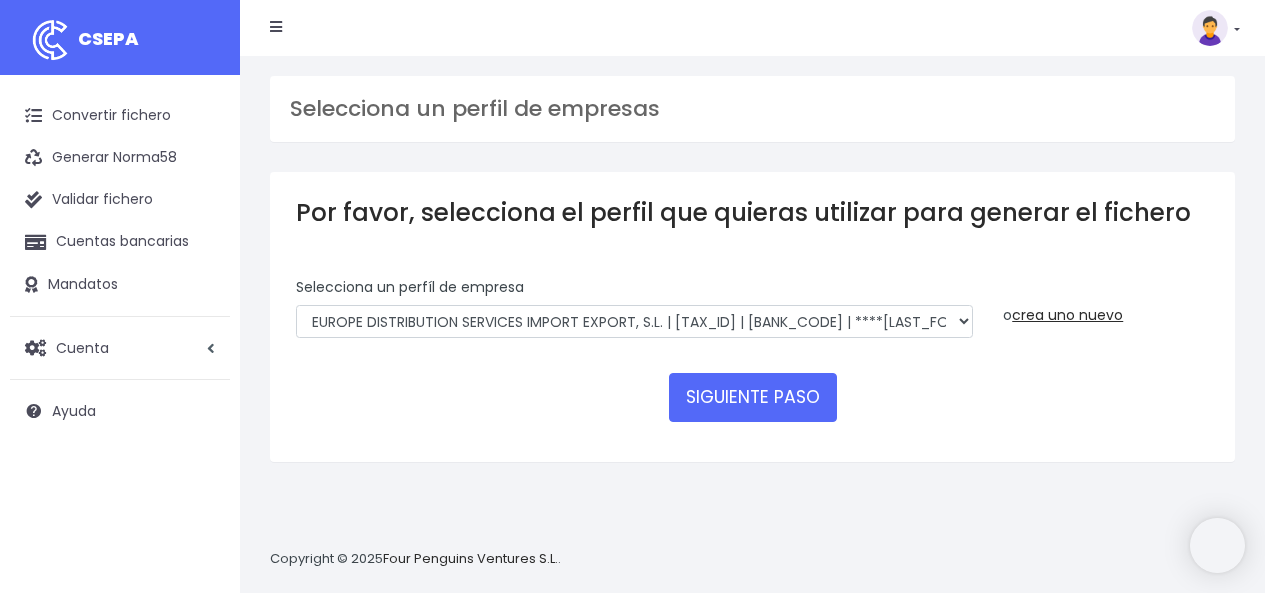 scroll, scrollTop: 0, scrollLeft: 0, axis: both 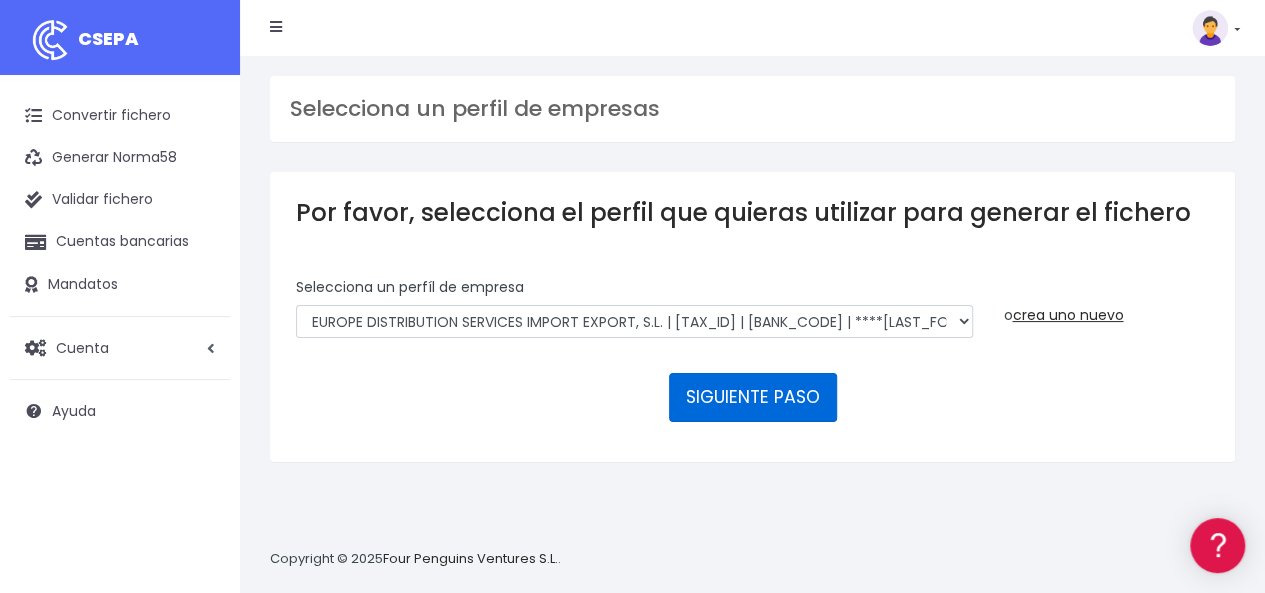 click on "SIGUIENTE PASO" at bounding box center [753, 397] 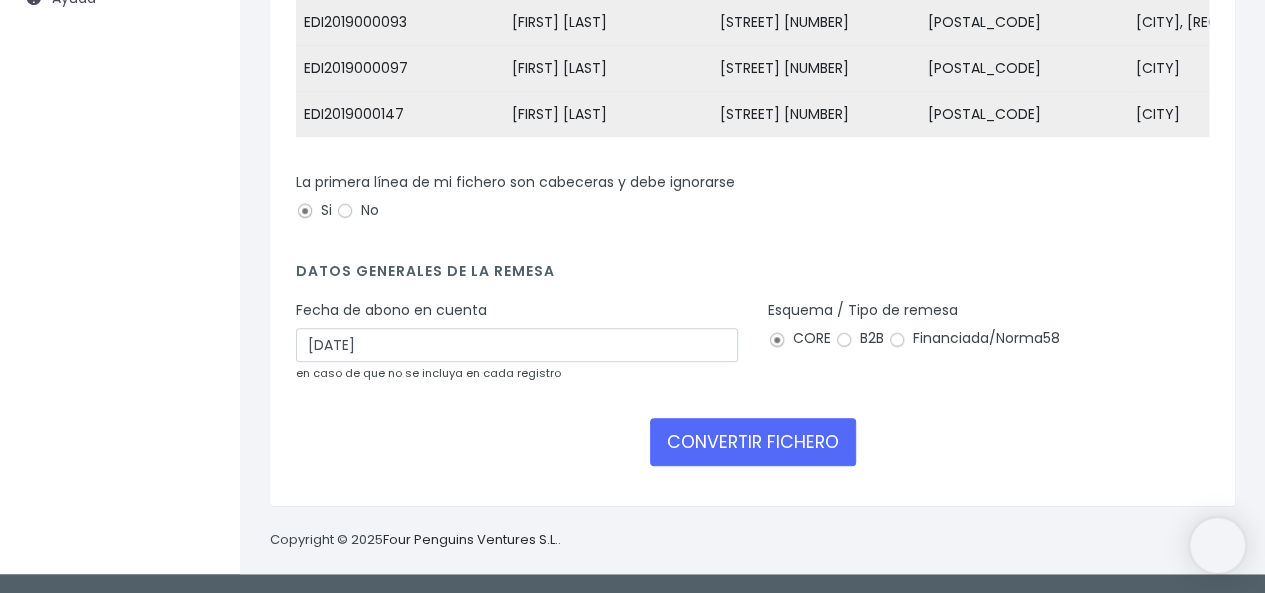scroll, scrollTop: 422, scrollLeft: 0, axis: vertical 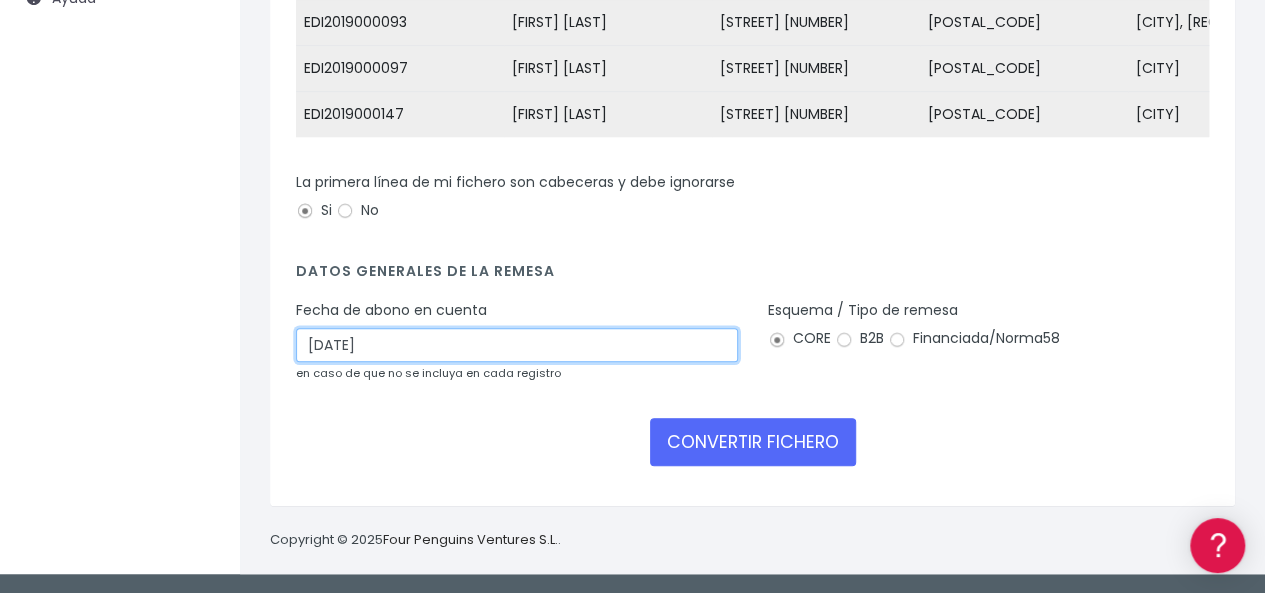 click on "09/07/2025" at bounding box center (517, 345) 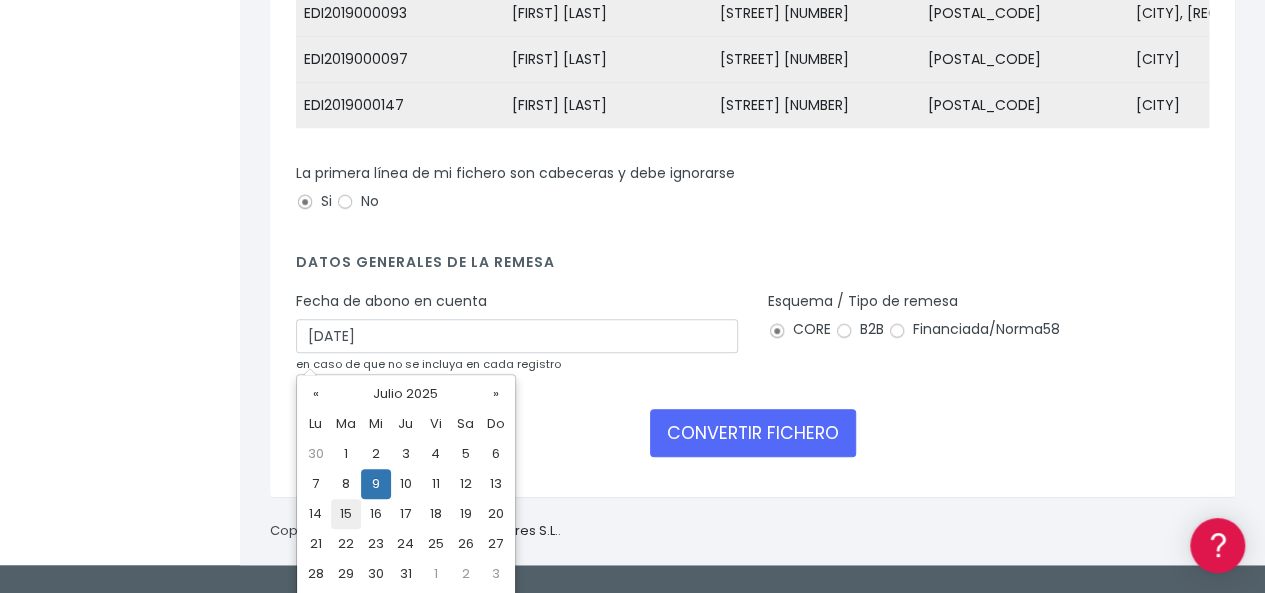 click on "15" at bounding box center (346, 454) 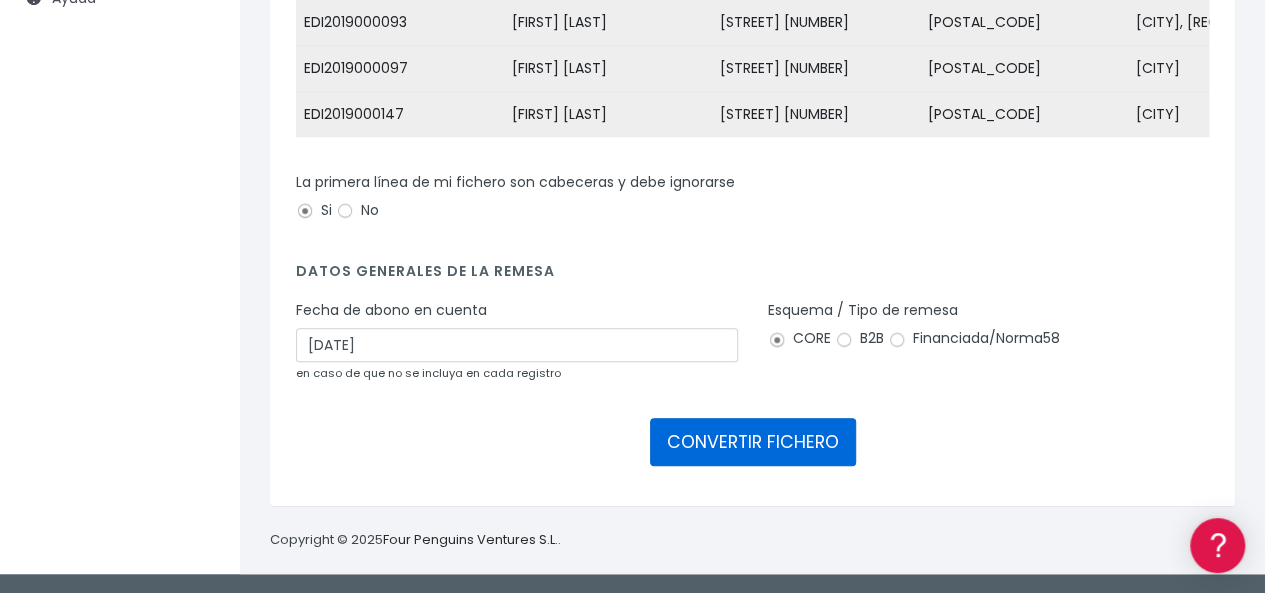 click on "CONVERTIR FICHERO" at bounding box center (753, 442) 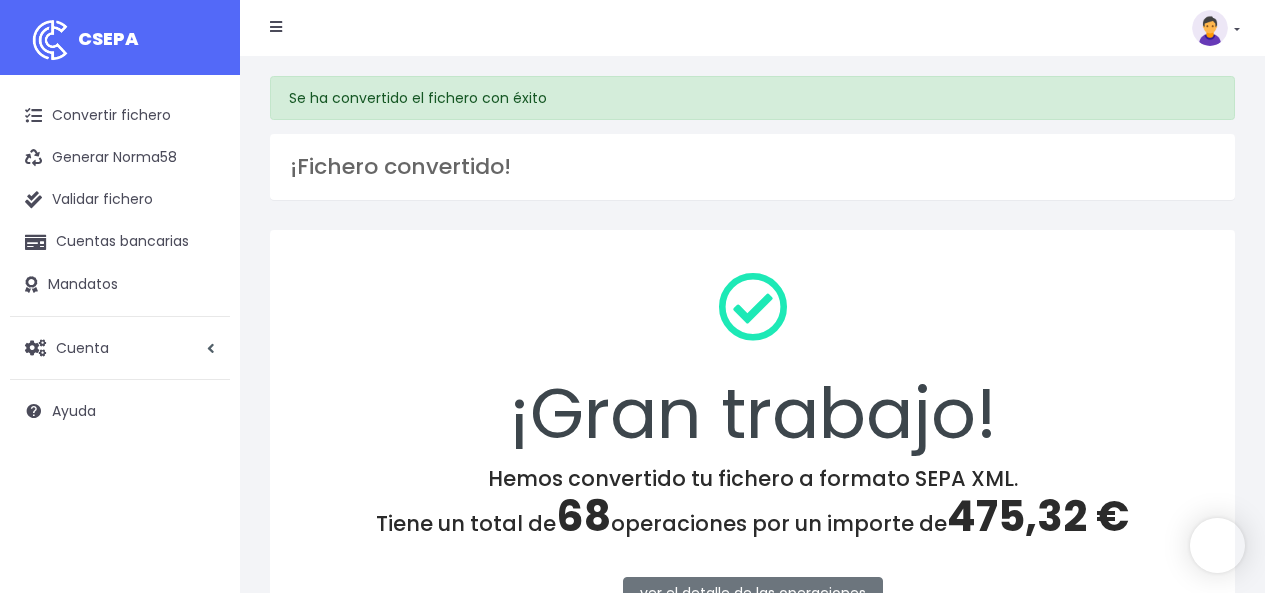 scroll, scrollTop: 0, scrollLeft: 0, axis: both 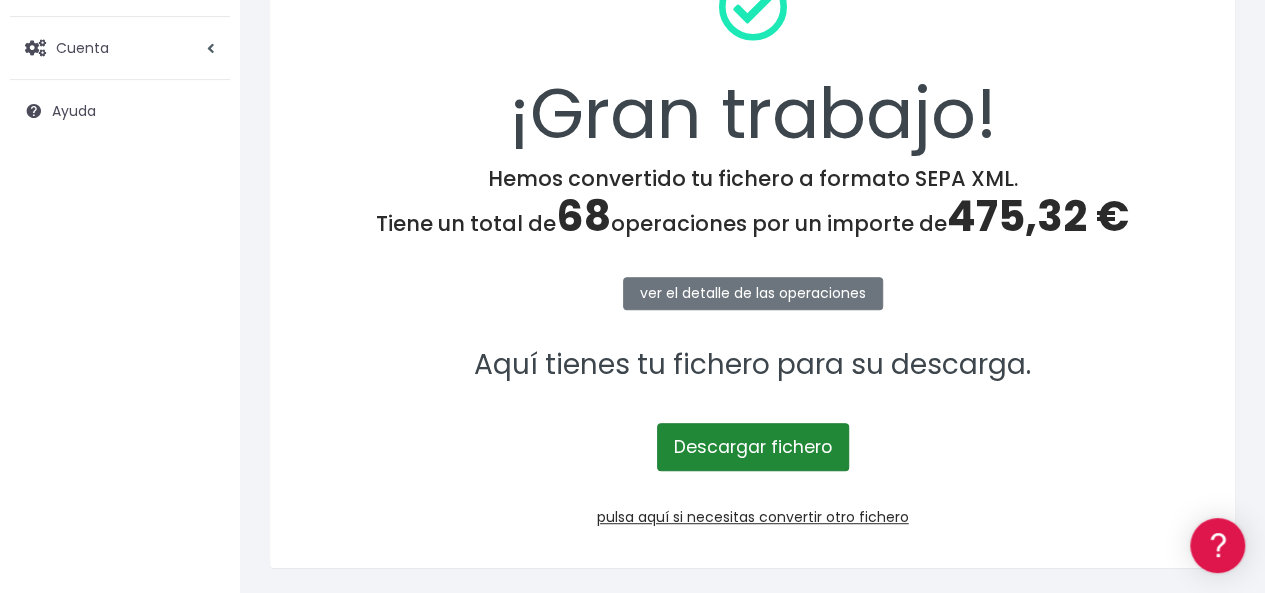 click on "Descargar fichero" at bounding box center [753, 447] 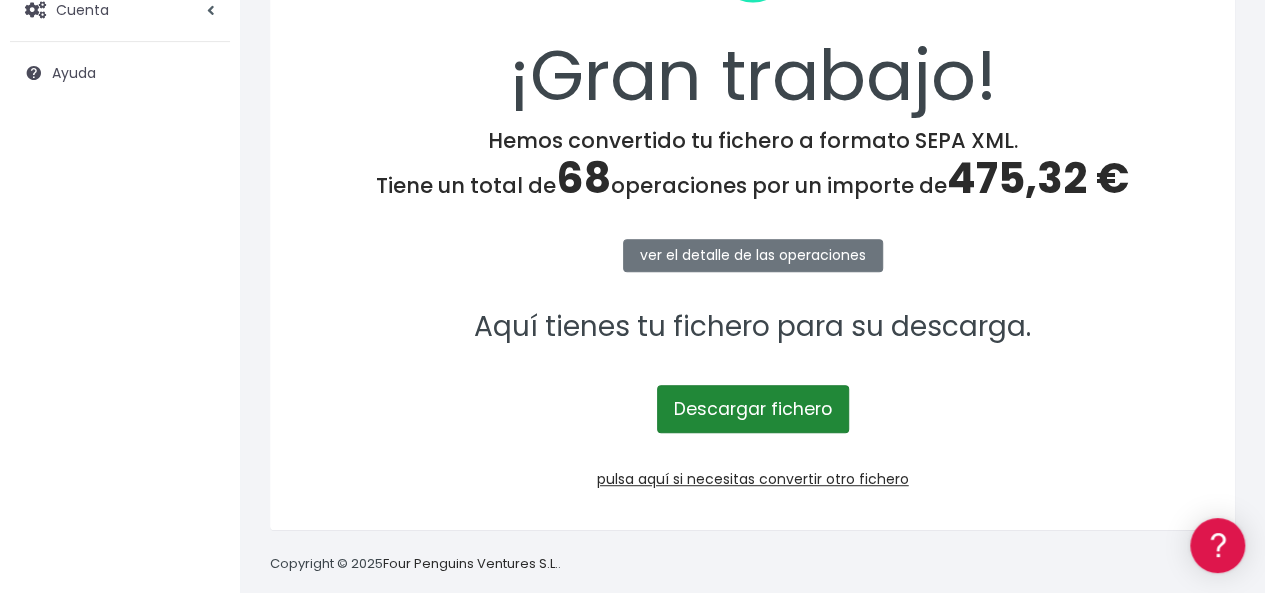 scroll, scrollTop: 360, scrollLeft: 0, axis: vertical 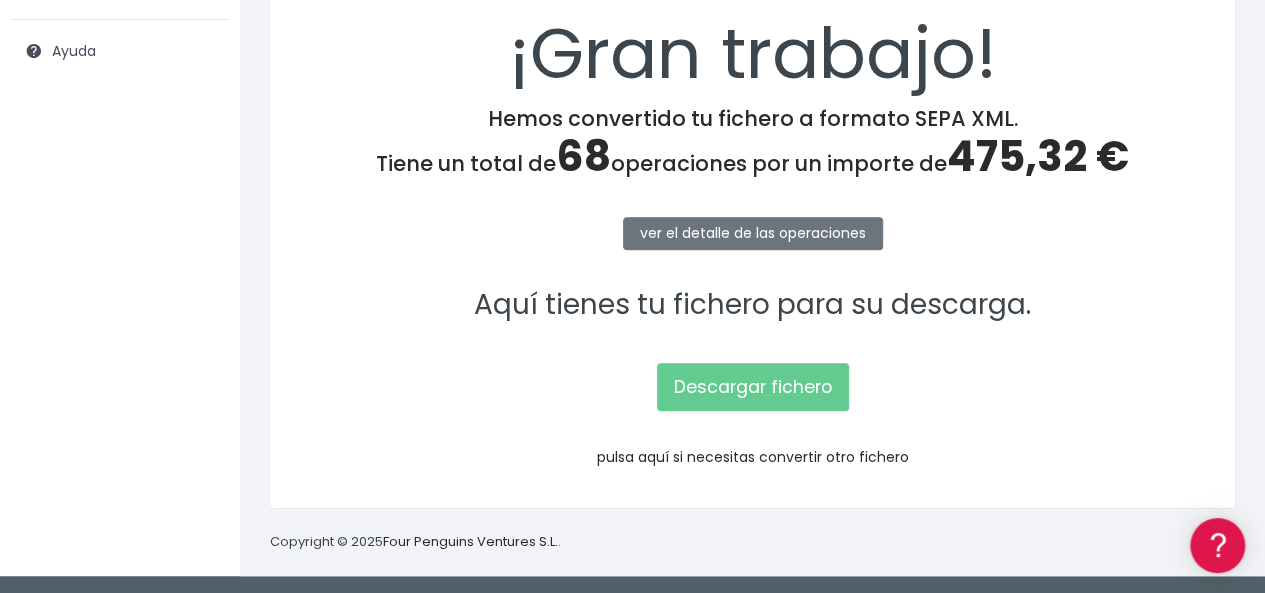 click on "pulsa aquí si necesitas convertir otro fichero" at bounding box center [753, 457] 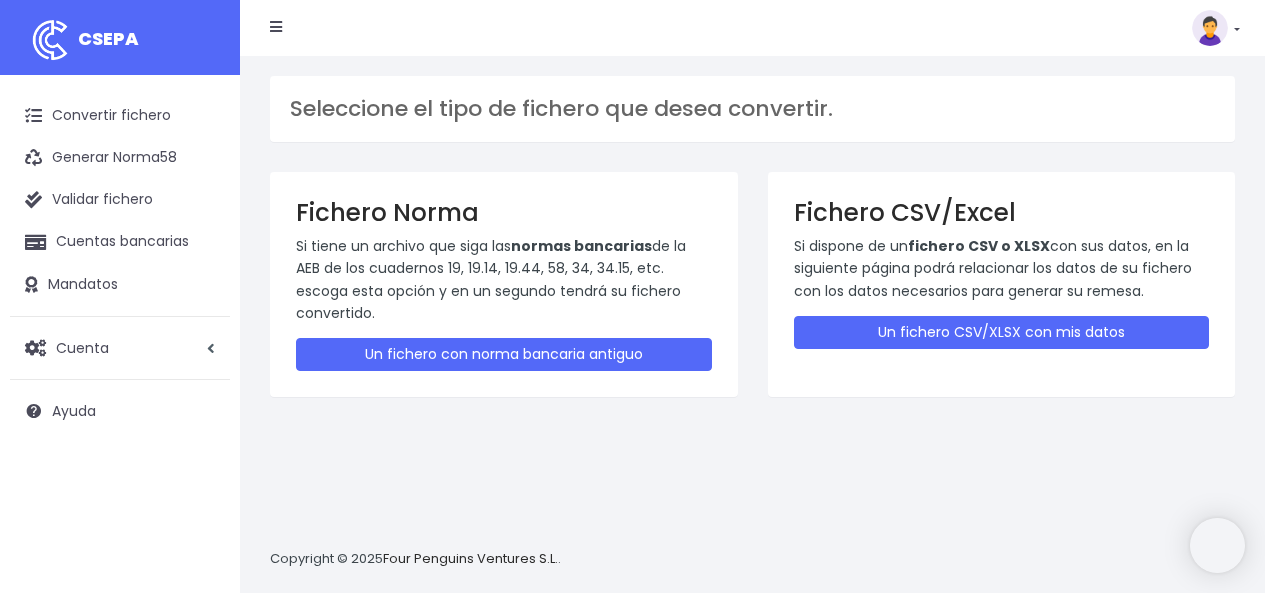 scroll, scrollTop: 0, scrollLeft: 0, axis: both 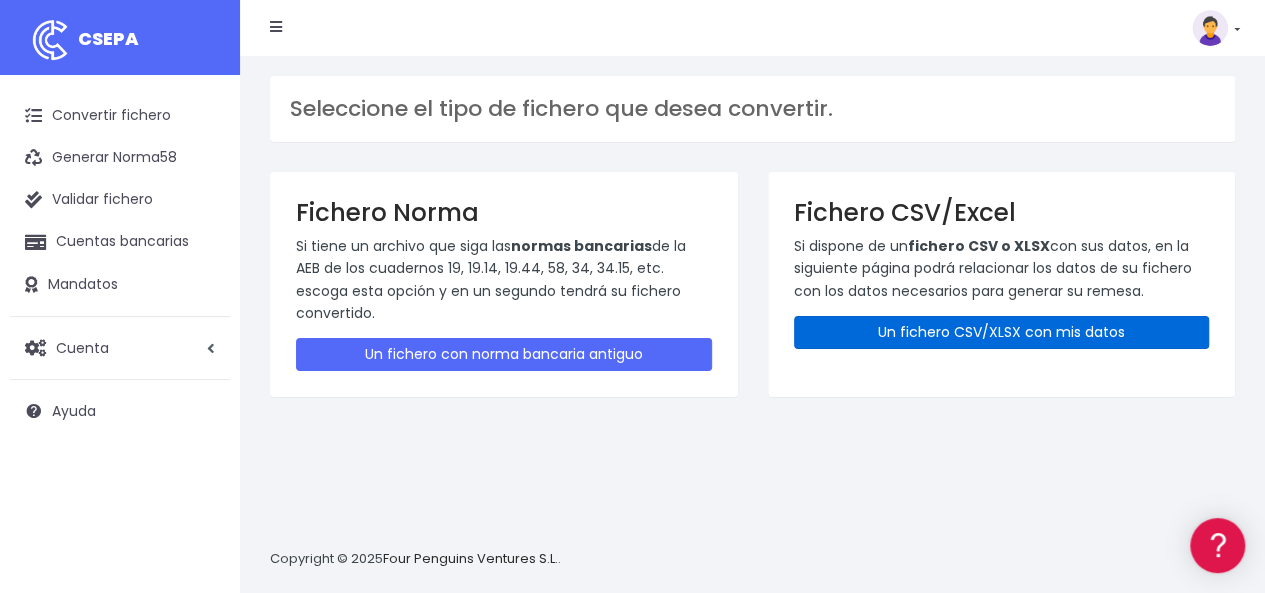 click on "Un fichero CSV/XLSX con mis datos" at bounding box center (1002, 332) 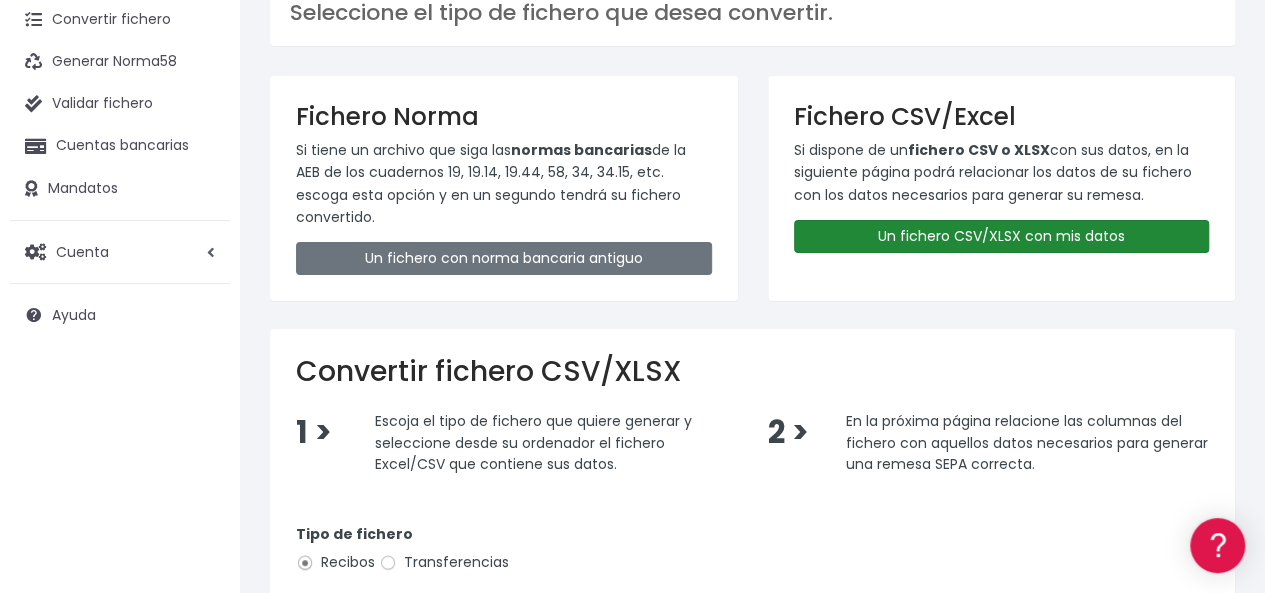 scroll, scrollTop: 300, scrollLeft: 0, axis: vertical 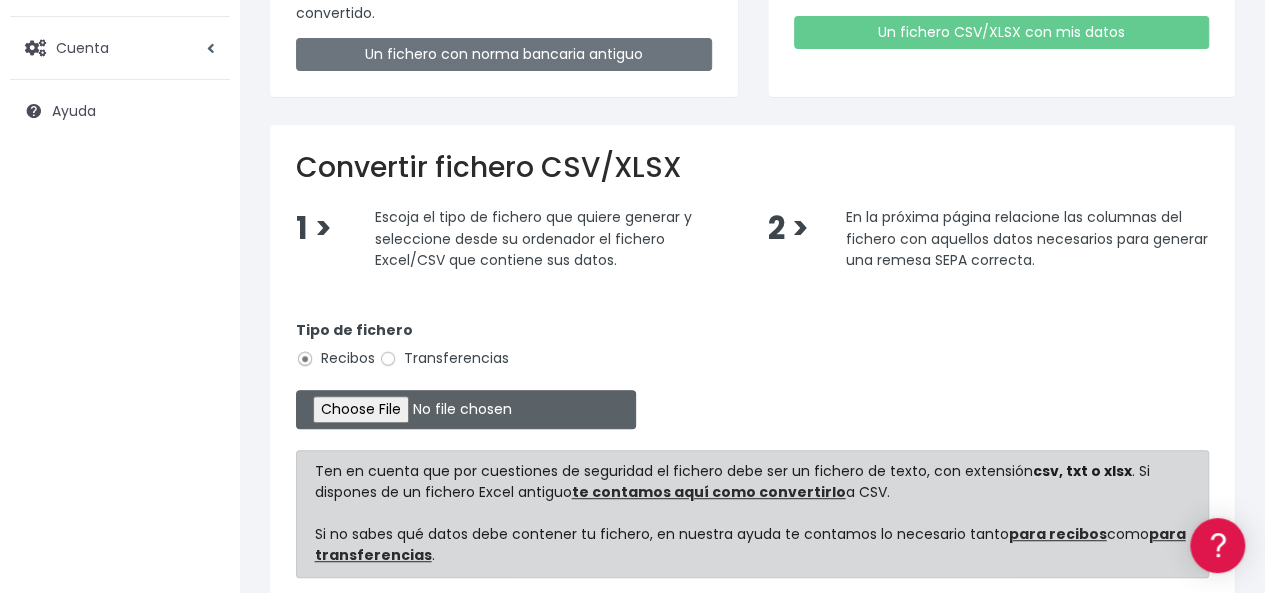 click at bounding box center [466, 409] 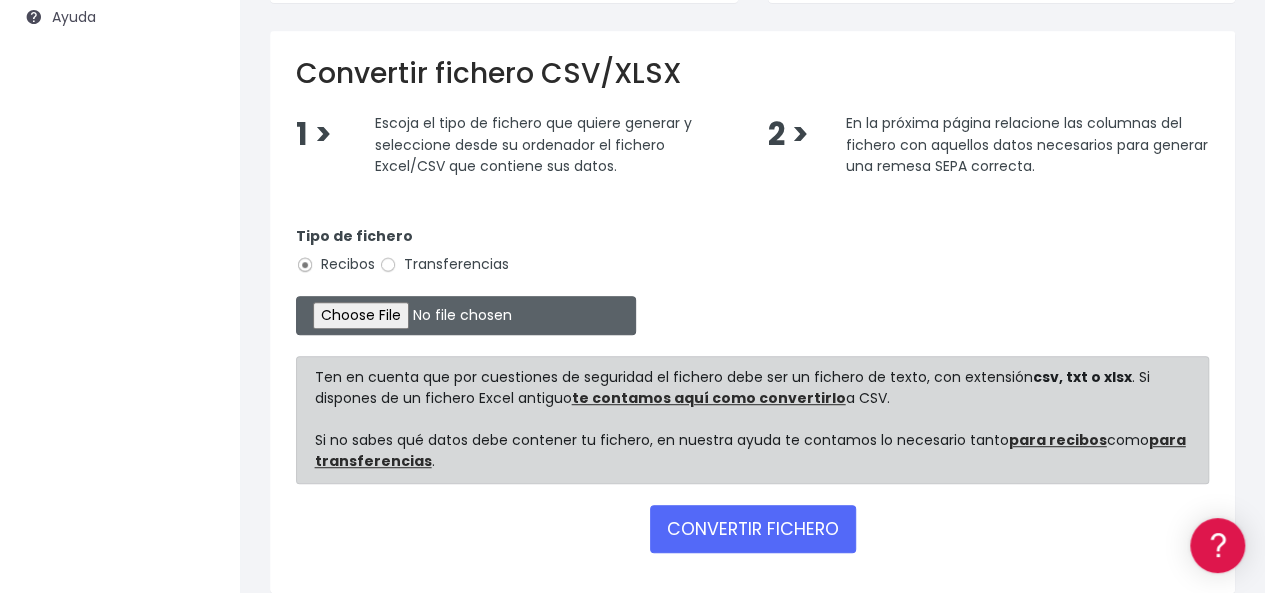 scroll, scrollTop: 478, scrollLeft: 0, axis: vertical 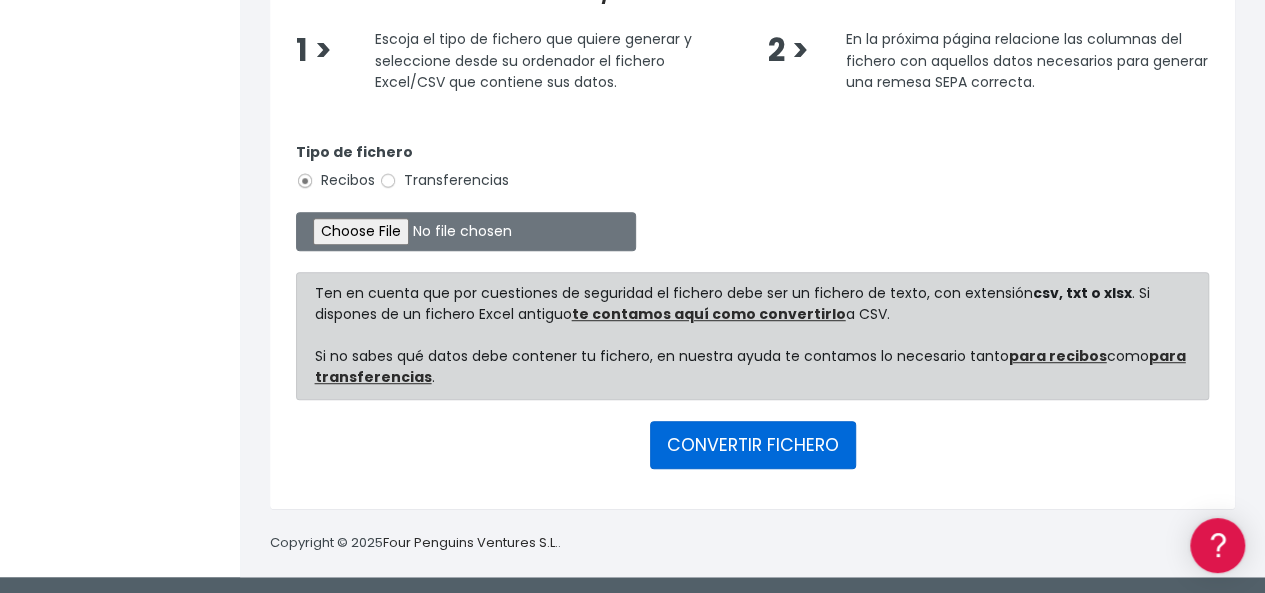 click on "CONVERTIR FICHERO" at bounding box center (753, 445) 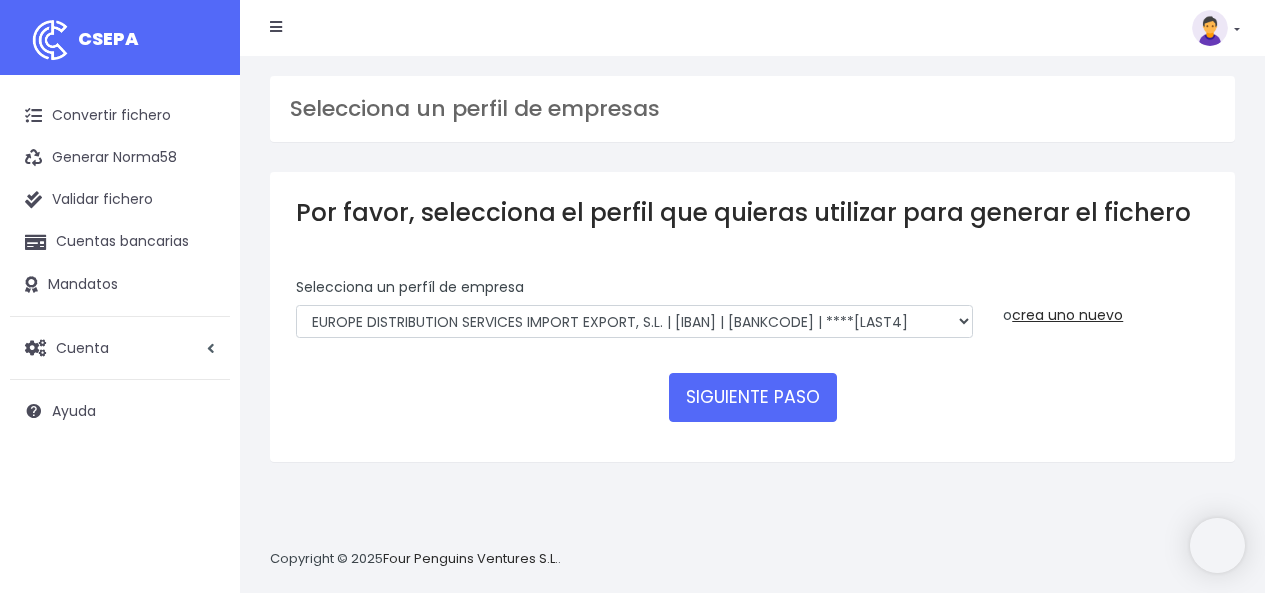 scroll, scrollTop: 0, scrollLeft: 0, axis: both 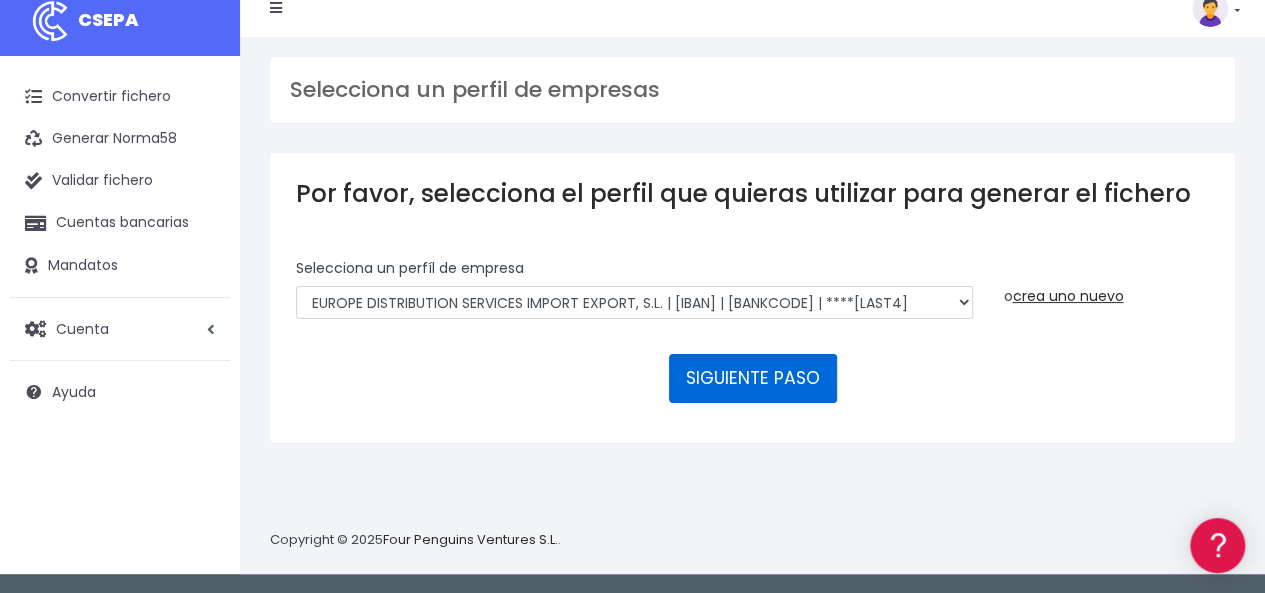 click on "SIGUIENTE PASO" at bounding box center (753, 378) 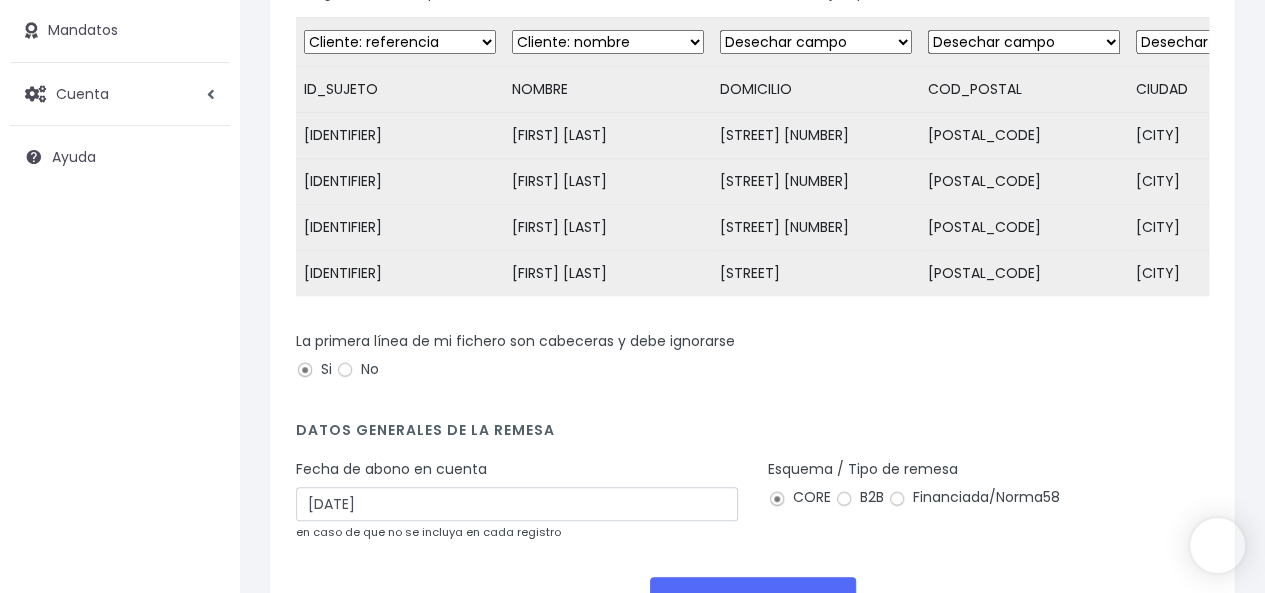 scroll, scrollTop: 300, scrollLeft: 0, axis: vertical 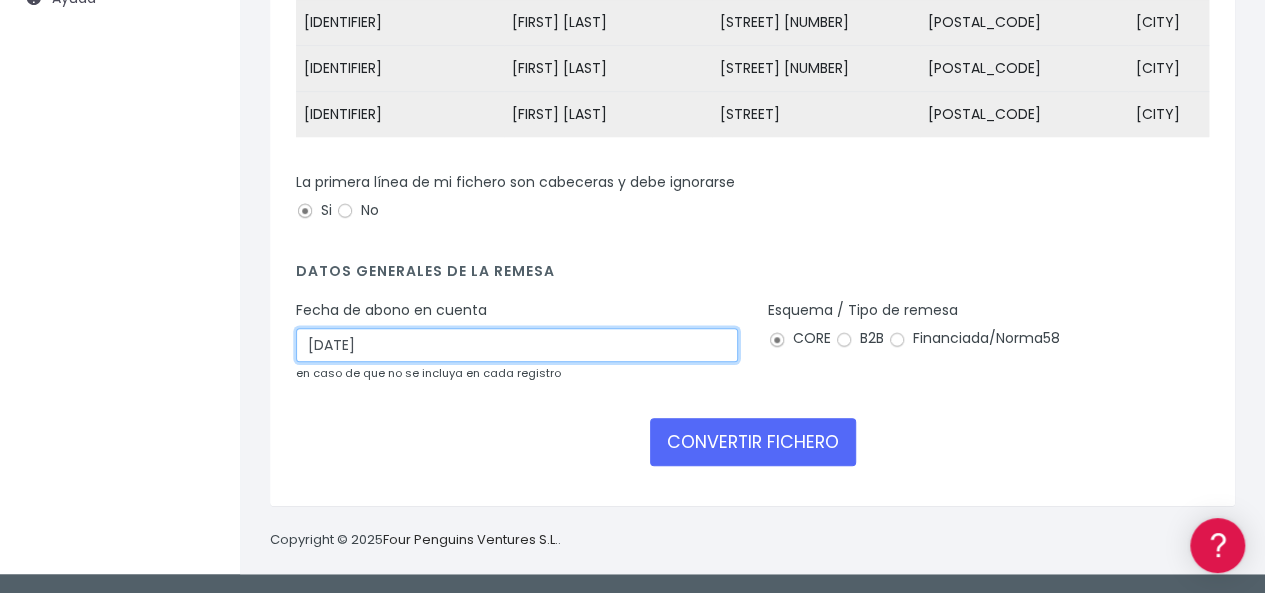click on "[DATE]" at bounding box center [517, 345] 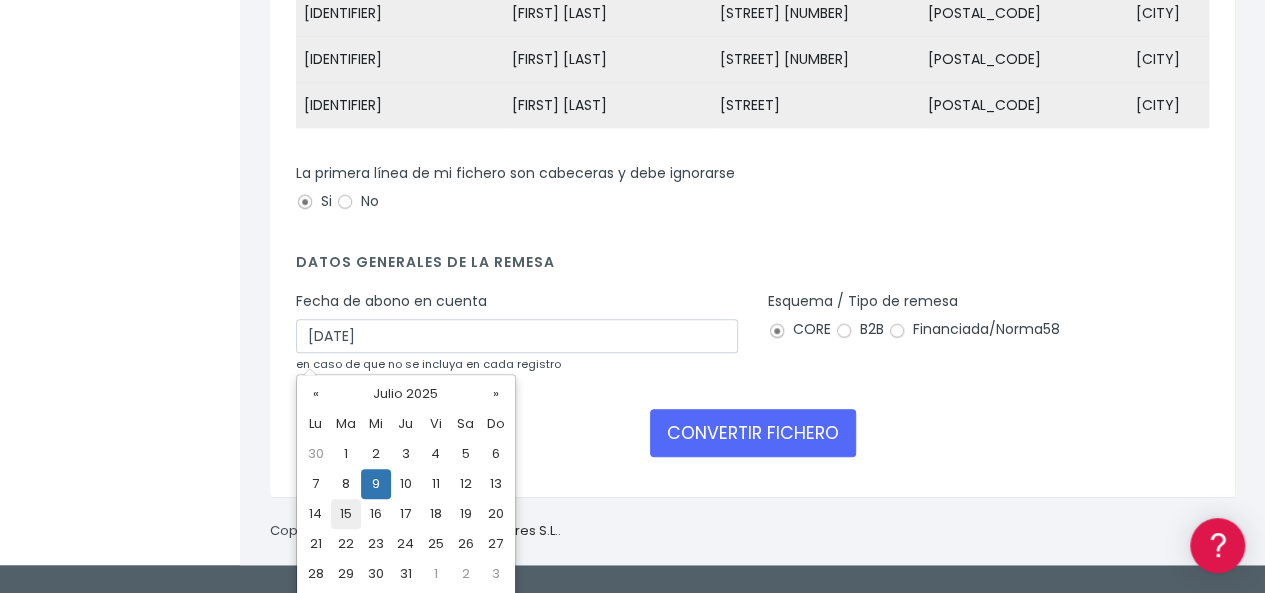 click on "15" at bounding box center [346, 454] 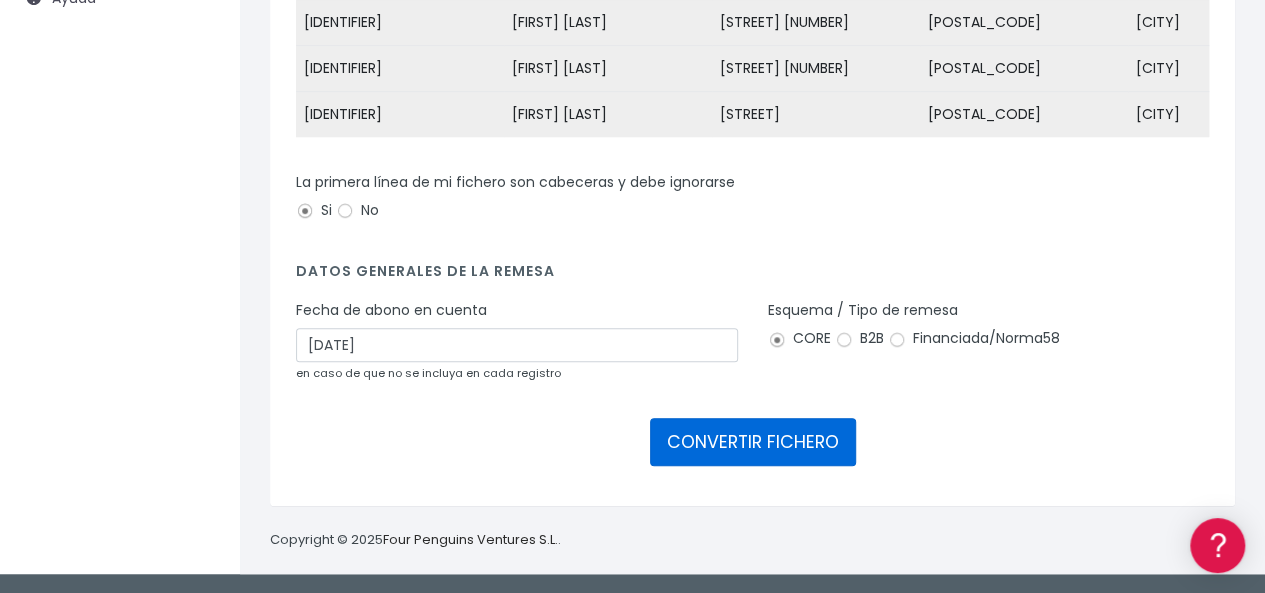 click on "CONVERTIR FICHERO" at bounding box center (753, 442) 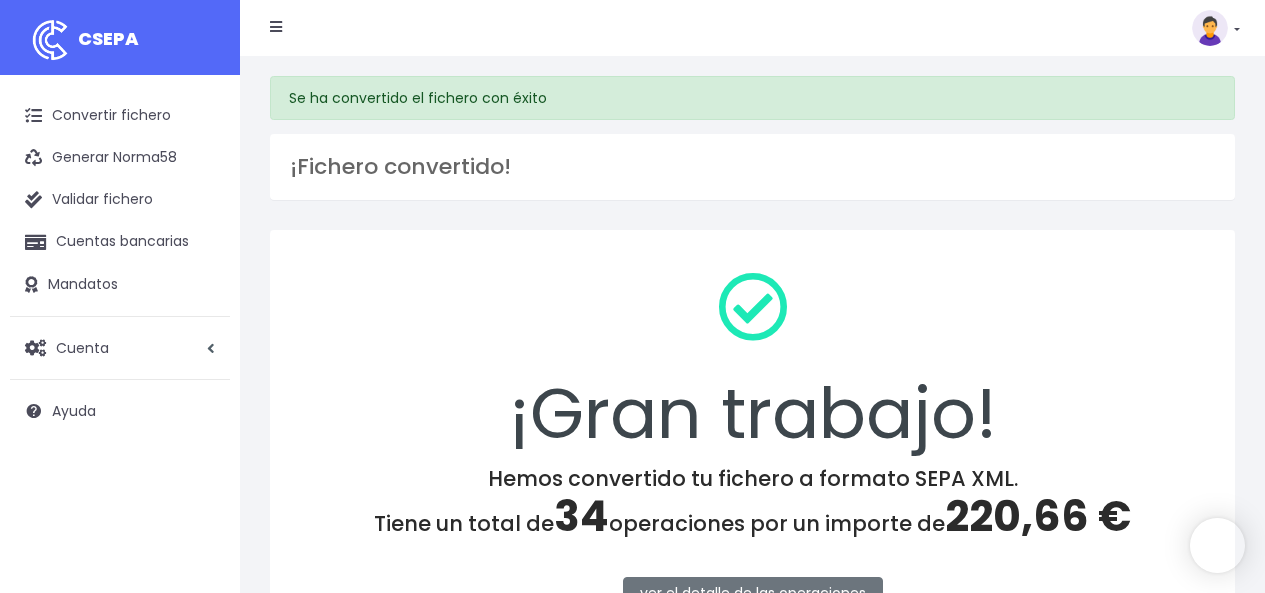 scroll, scrollTop: 0, scrollLeft: 0, axis: both 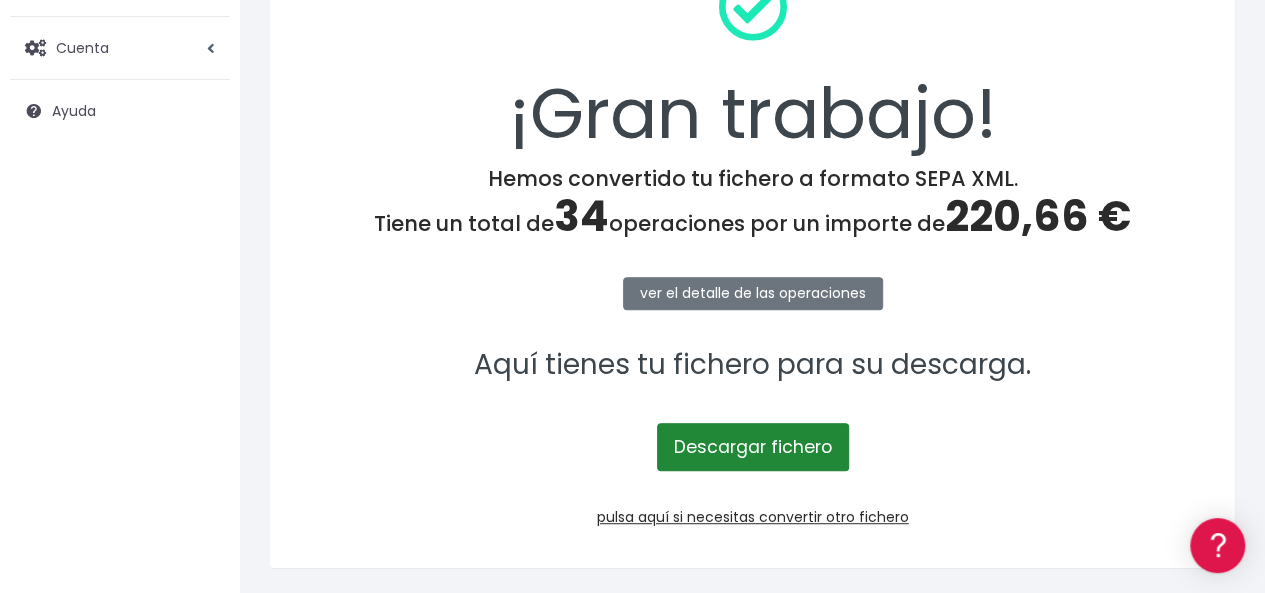 click on "Descargar fichero" at bounding box center [753, 447] 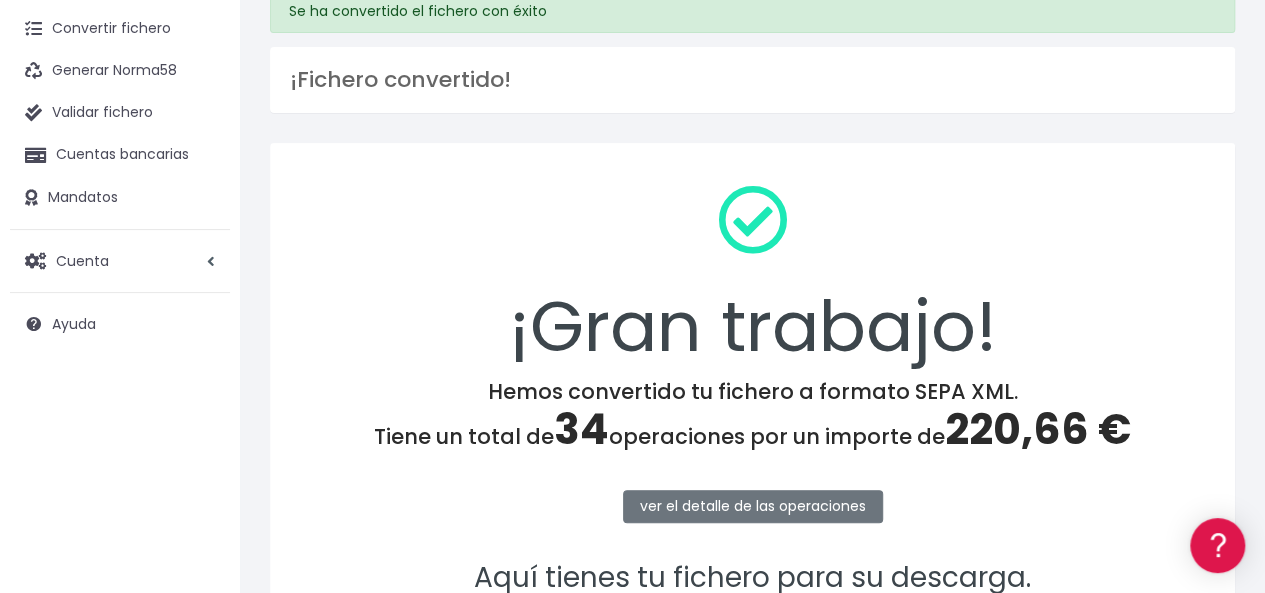scroll, scrollTop: 0, scrollLeft: 0, axis: both 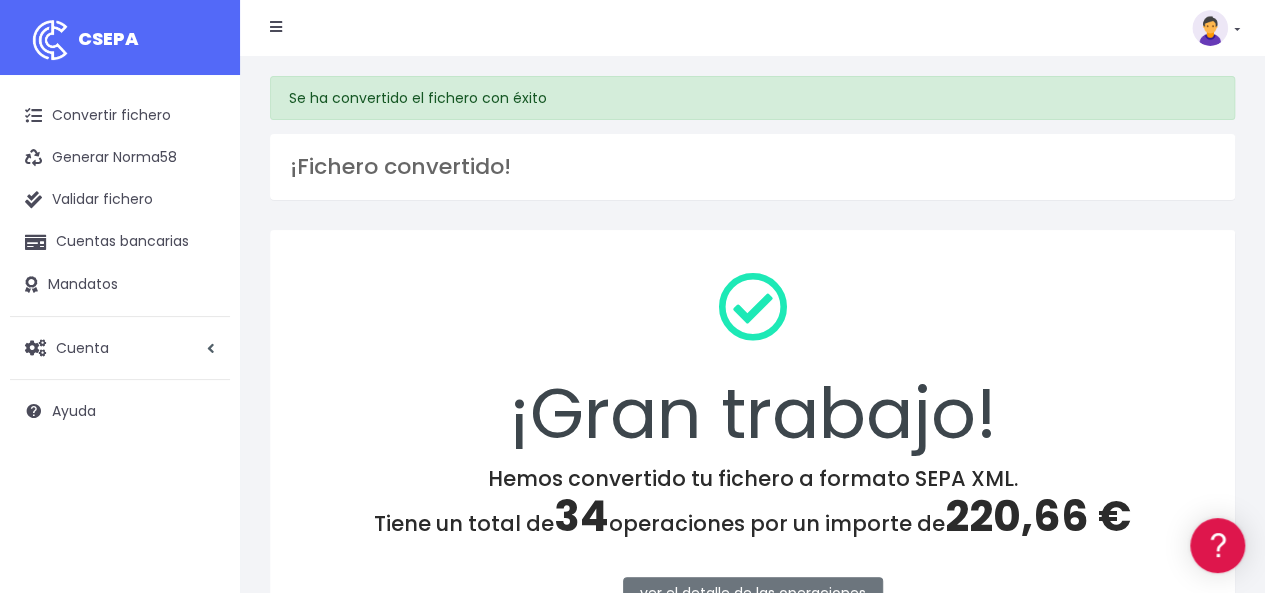 click on "¡Gran trabajo!" at bounding box center [752, 361] 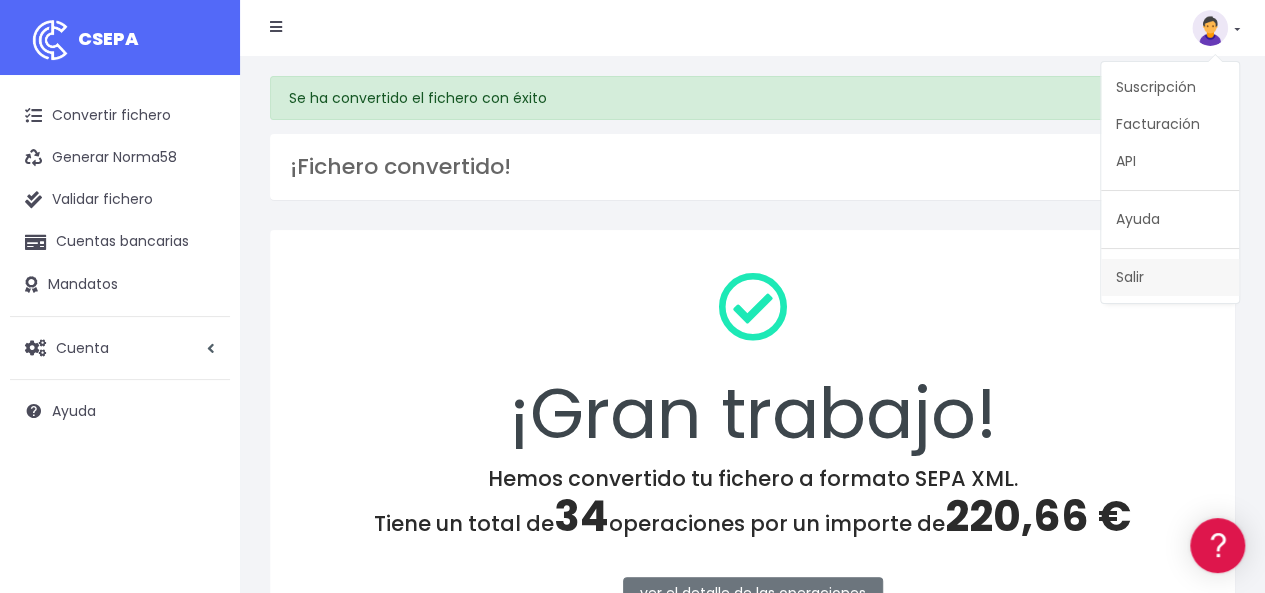 click on "Salir" at bounding box center [1170, 277] 